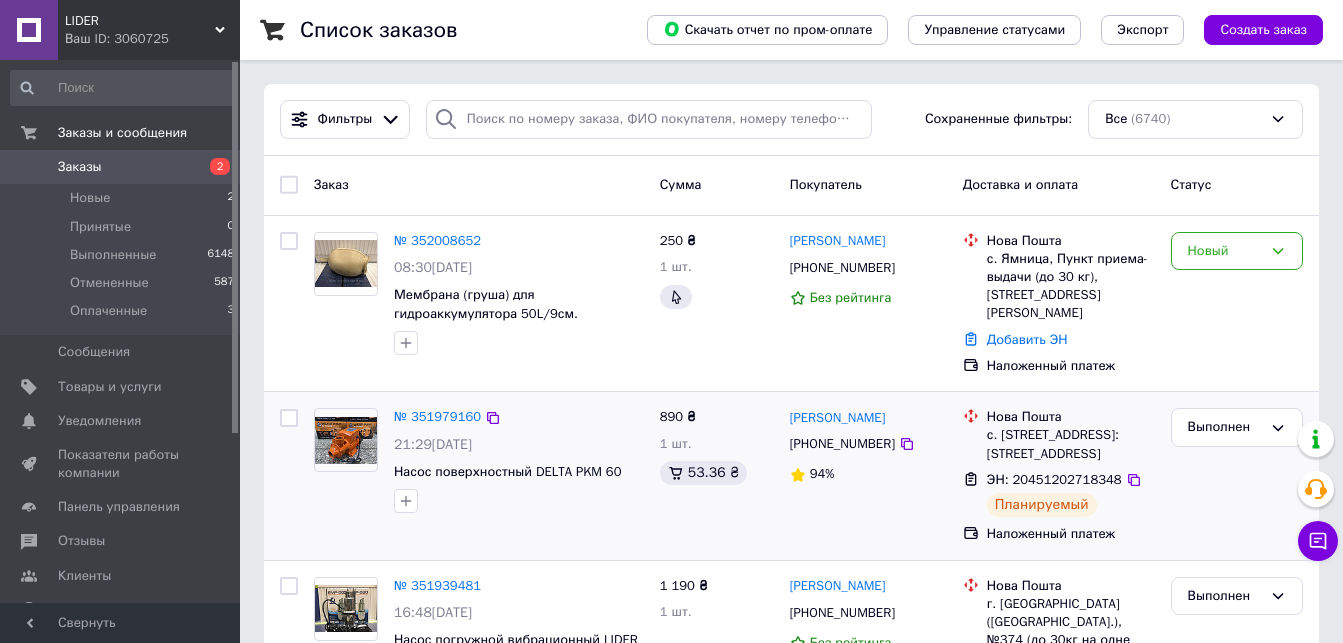 scroll, scrollTop: 0, scrollLeft: 0, axis: both 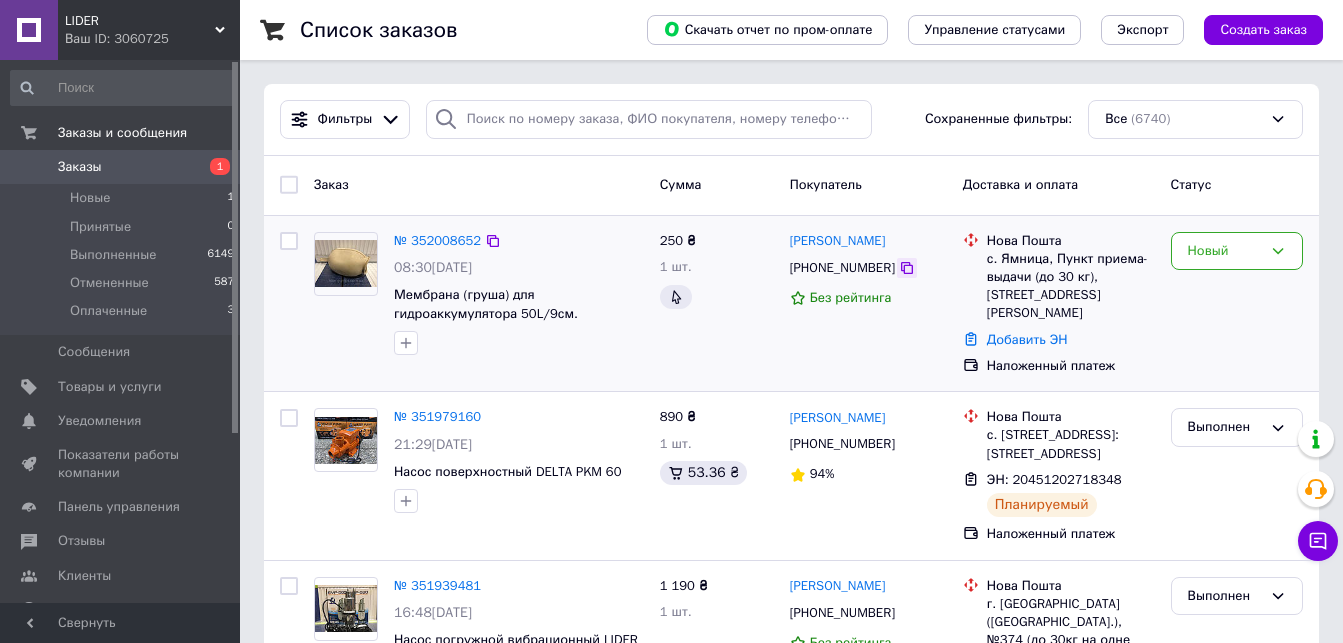 click 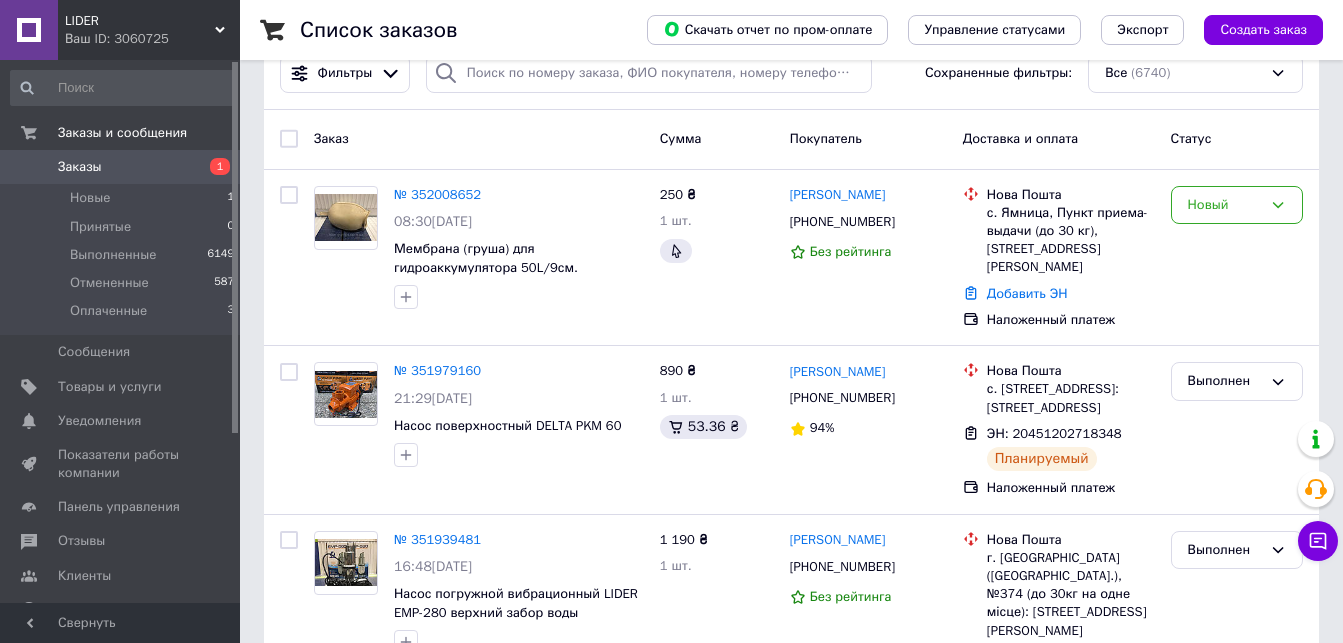 scroll, scrollTop: 0, scrollLeft: 0, axis: both 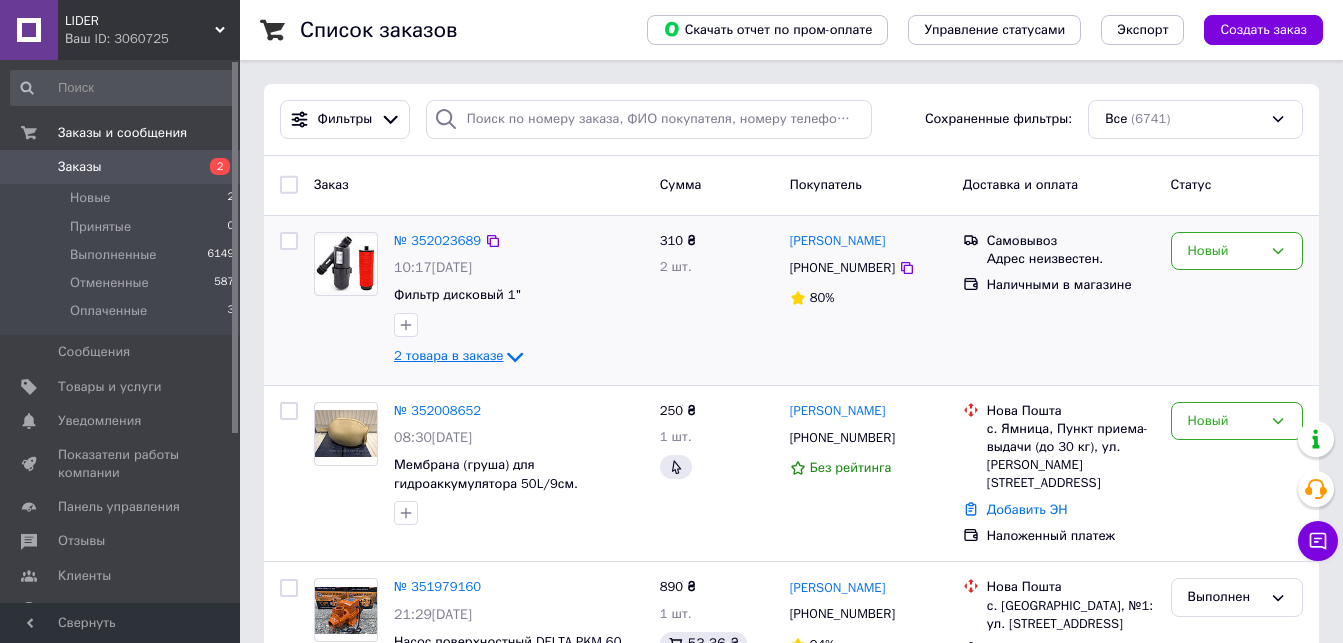 click 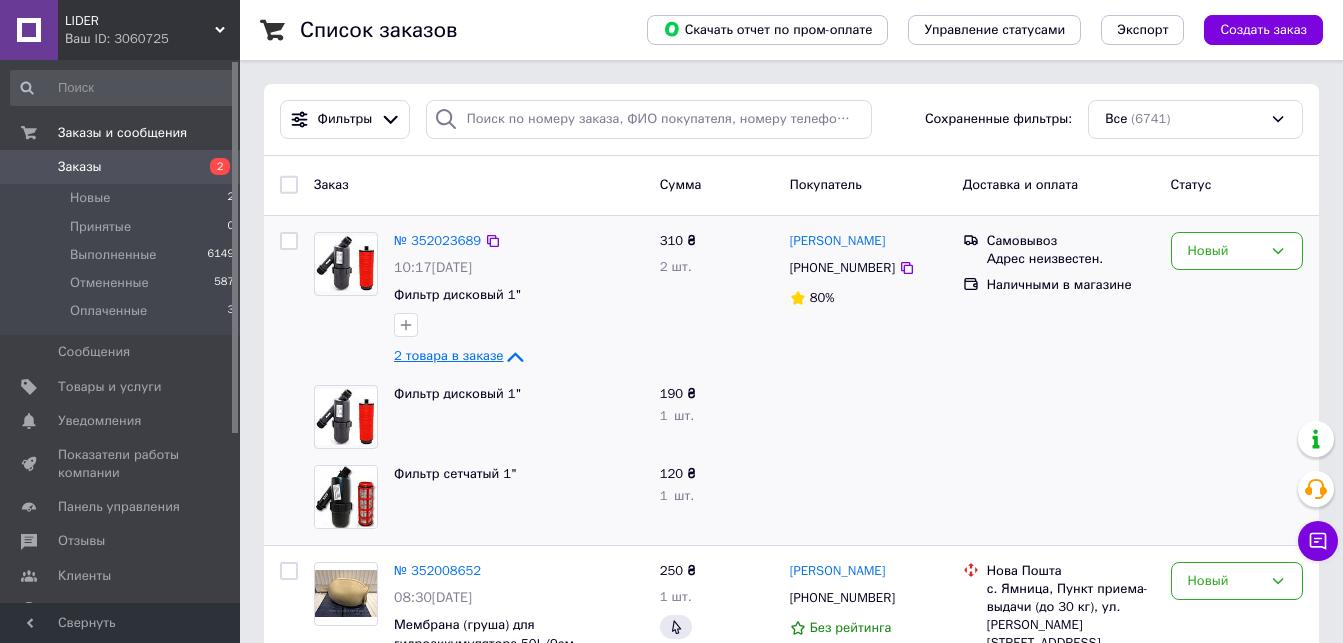 click on "Список заказов   Скачать отчет по пром-оплате Управление статусами Экспорт Создать заказ Фильтры Сохраненные фильтры: Все (6741) Заказ Сумма Покупатель Доставка и оплата Статус № 352023689 10:17, 10.07.2025 Фильтр дисковый 1" 2 товара в заказе 310 ₴ 2 шт. Сергій Яцина +380676652800 80% Самовывоз Адрес неизвестен. Наличными в магазине Новый Фильтр дисковый 1" 190 ₴ 1   шт. Фильтр сетчатый 1" 120 ₴ 1   шт. № 352008652 08:30, 10.07.2025 Мембрана (груша) для гидроаккумулятора 50L/9см. 250 ₴ 1 шт. Ярослав Катамай +380508369042 Без рейтинга Нова Пошта с. Ямница, Пункт приема-выдачи (до 30 кг), ул. Галицкая, 43 Добавить ЭН 1" at bounding box center [791, 2159] 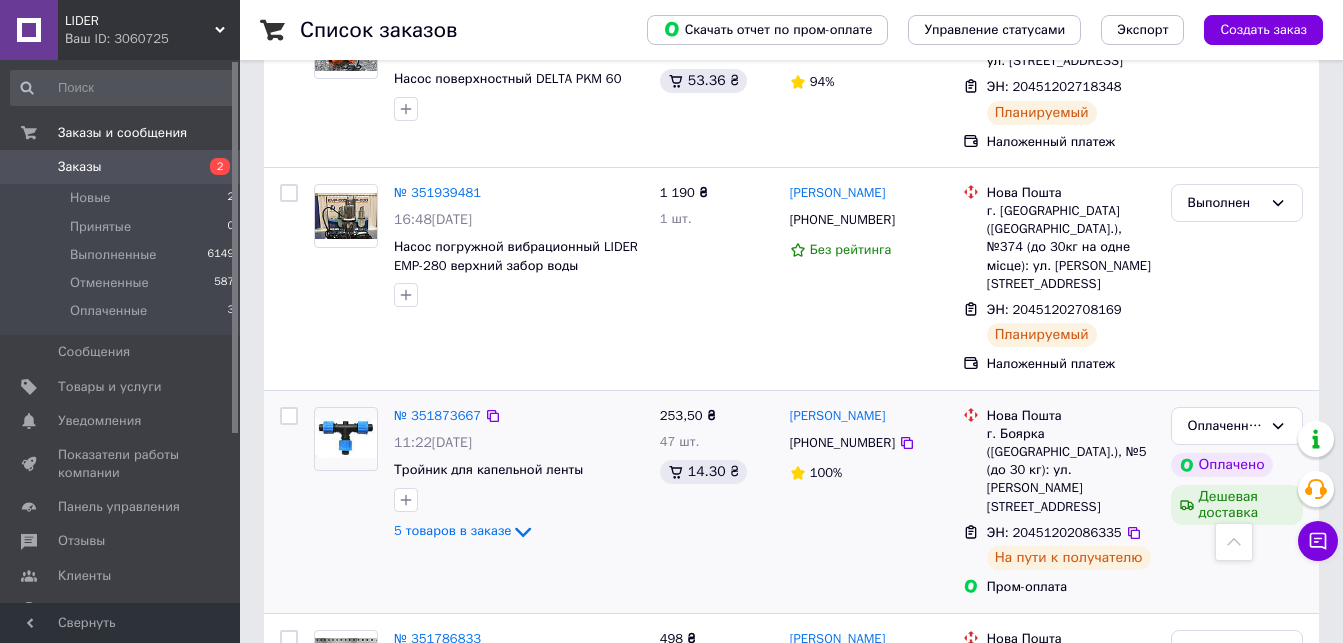 scroll, scrollTop: 0, scrollLeft: 0, axis: both 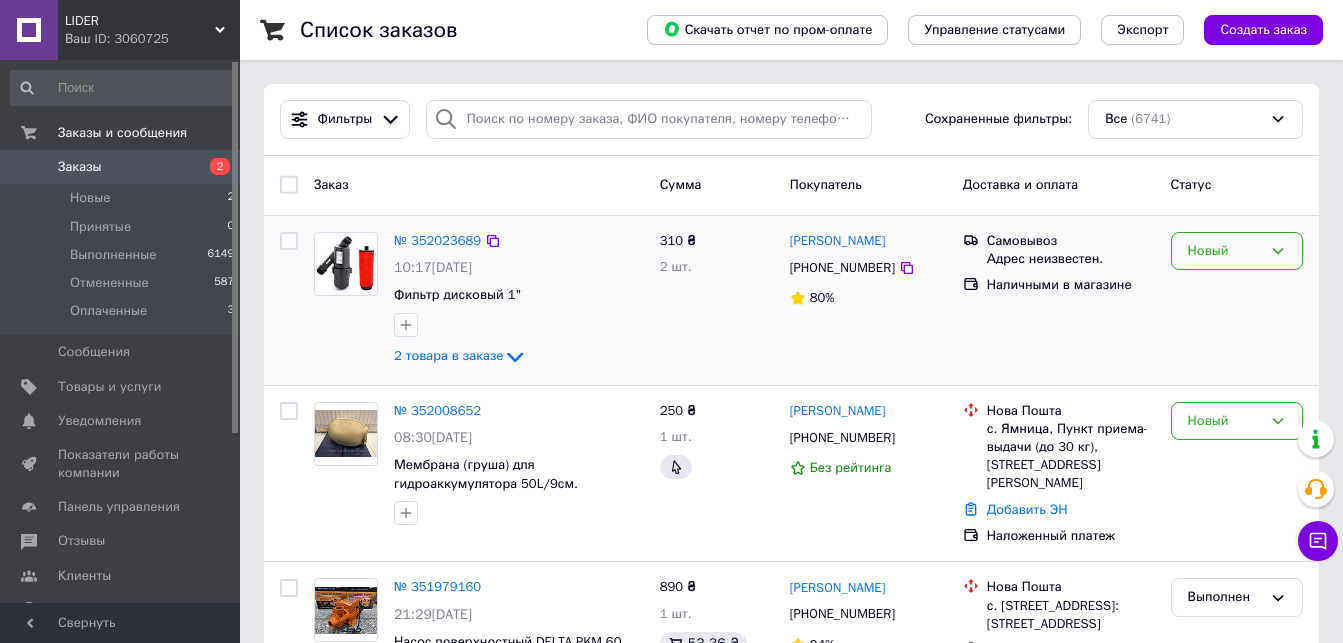 click on "Новый" at bounding box center (1225, 251) 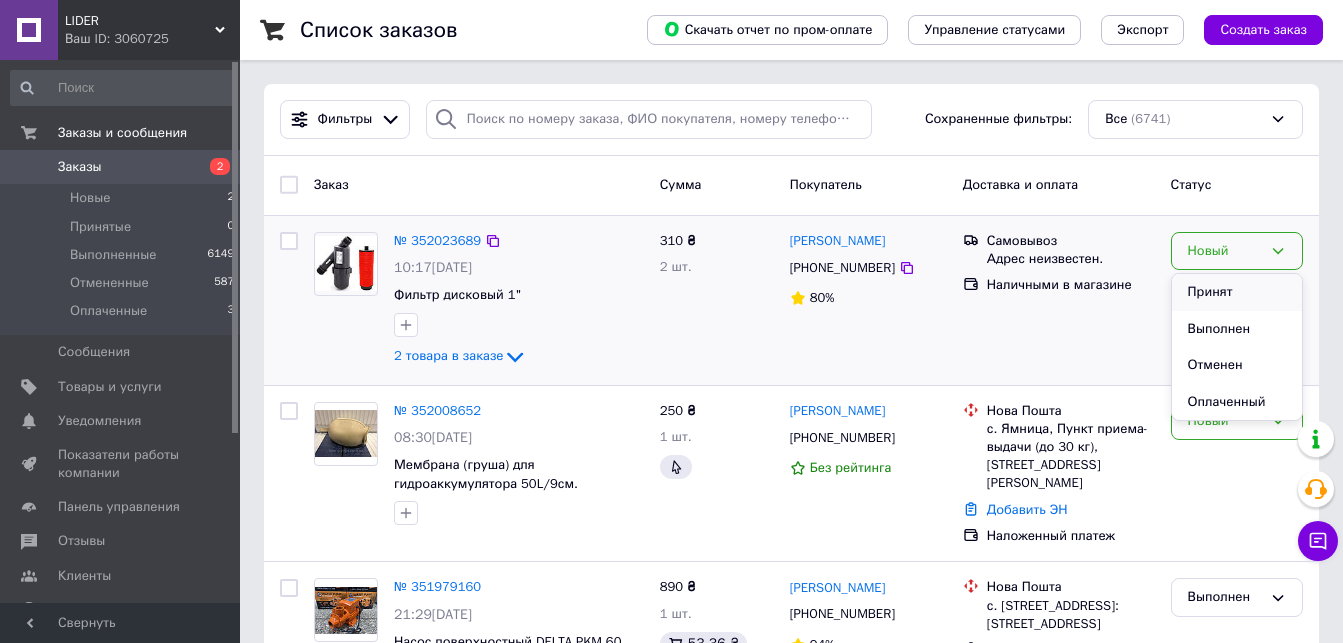 click on "Принят" at bounding box center [1237, 292] 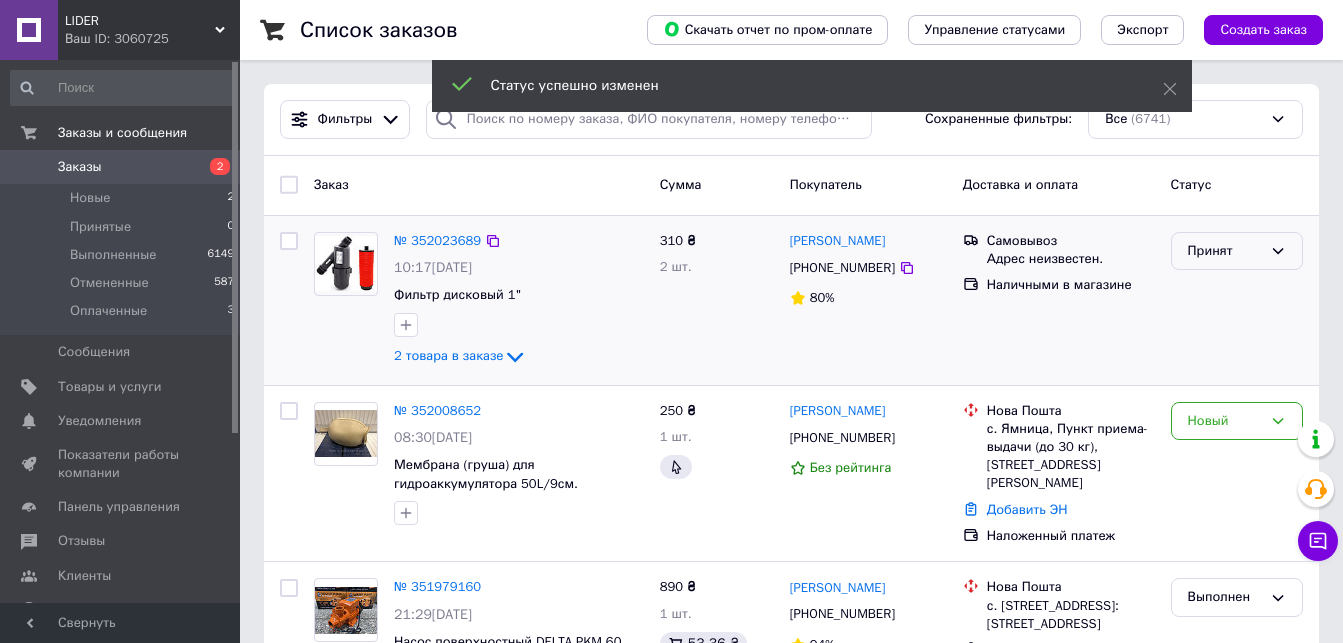 click on "Принят" at bounding box center [1225, 251] 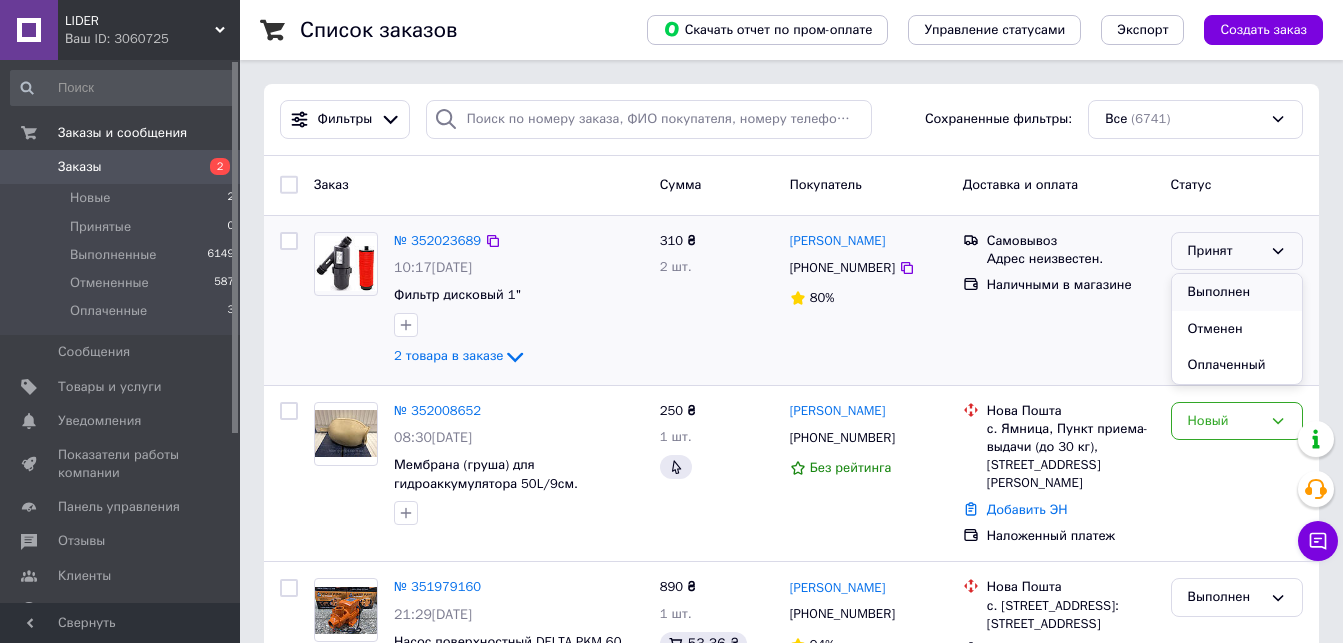 click on "Выполнен" at bounding box center [1237, 292] 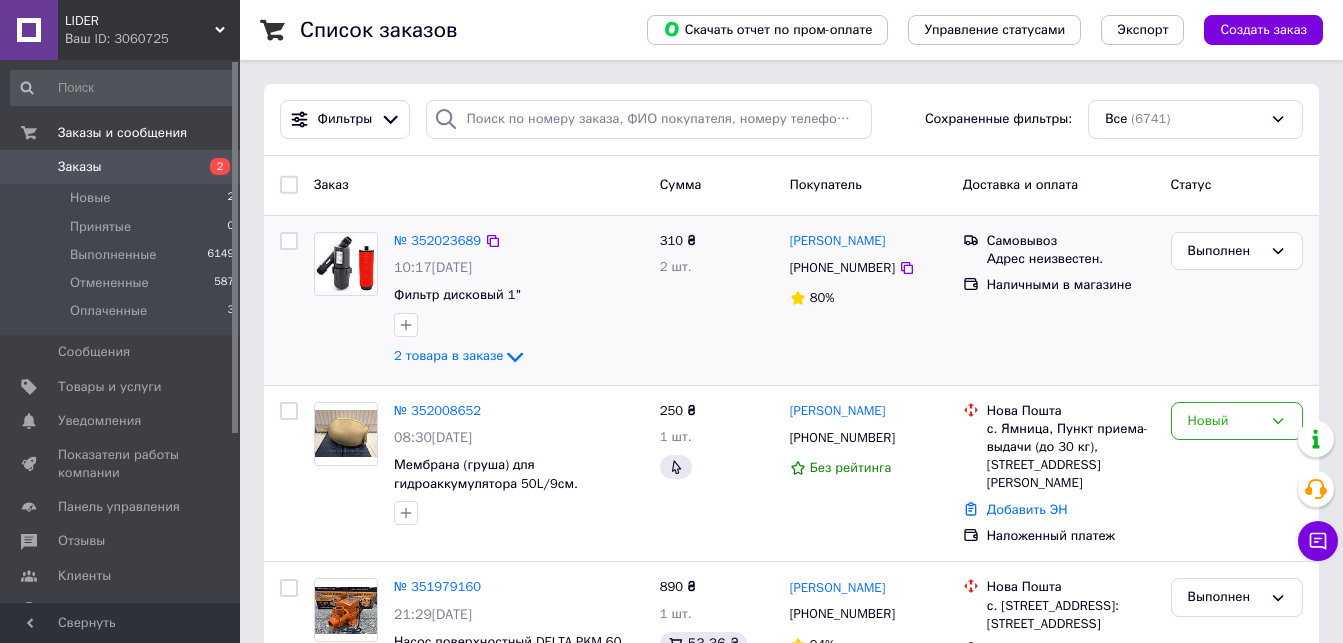 click on "Список заказов   Скачать отчет по пром-оплате Управление статусами Экспорт Создать заказ Фильтры Сохраненные фильтры: Все (6741) Заказ Сумма Покупатель Доставка и оплата Статус № 352023689 10:17, 10.07.2025 Фильтр дисковый 1" 2 товара в заказе 310 ₴ 2 шт. Сергій Яцина +380676652800 80% Самовывоз Адрес неизвестен. Наличными в магазине Выполнен № 352008652 08:30, 10.07.2025 Мембрана (груша) для гидроаккумулятора 50L/9см. 250 ₴ 1 шт. Ярослав Катамай +380508369042 Без рейтинга Нова Пошта с. Ямница, Пункт приема-выдачи (до 30 кг), ул. Галицкая, 43 Добавить ЭН Наложенный платеж Новый № 351979160 21:29, 09.07.2025 890 ₴ 1 шт. 94% 100%" at bounding box center [791, 2052] 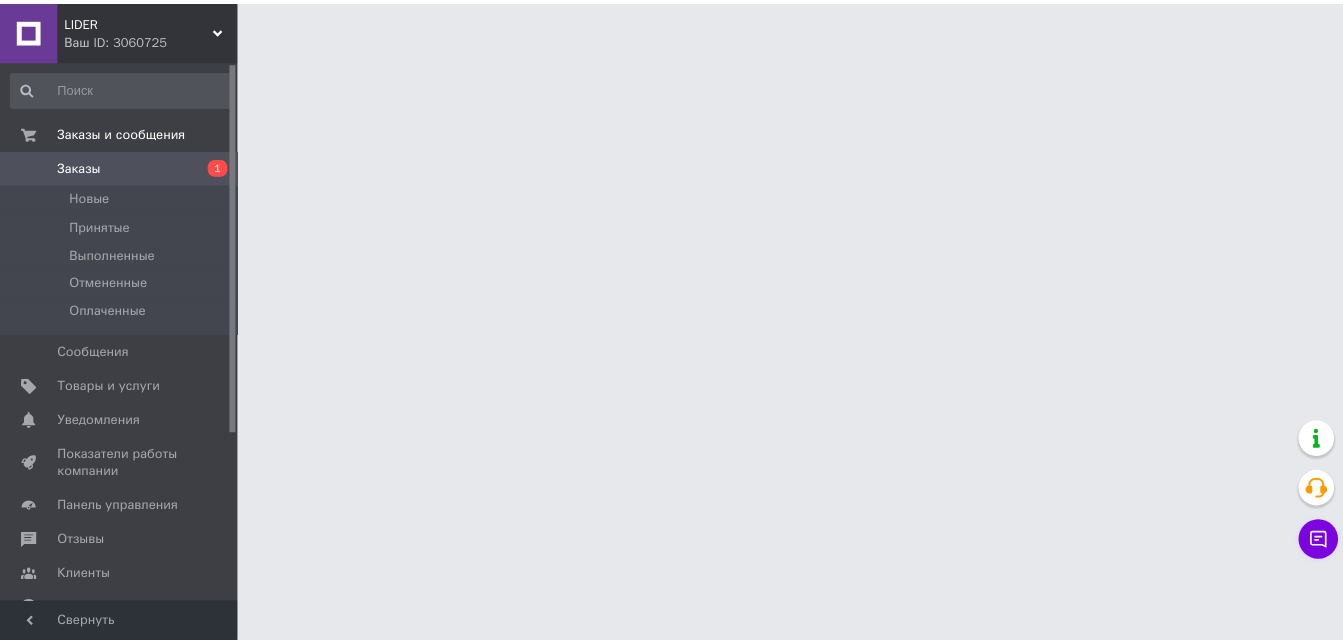scroll, scrollTop: 0, scrollLeft: 0, axis: both 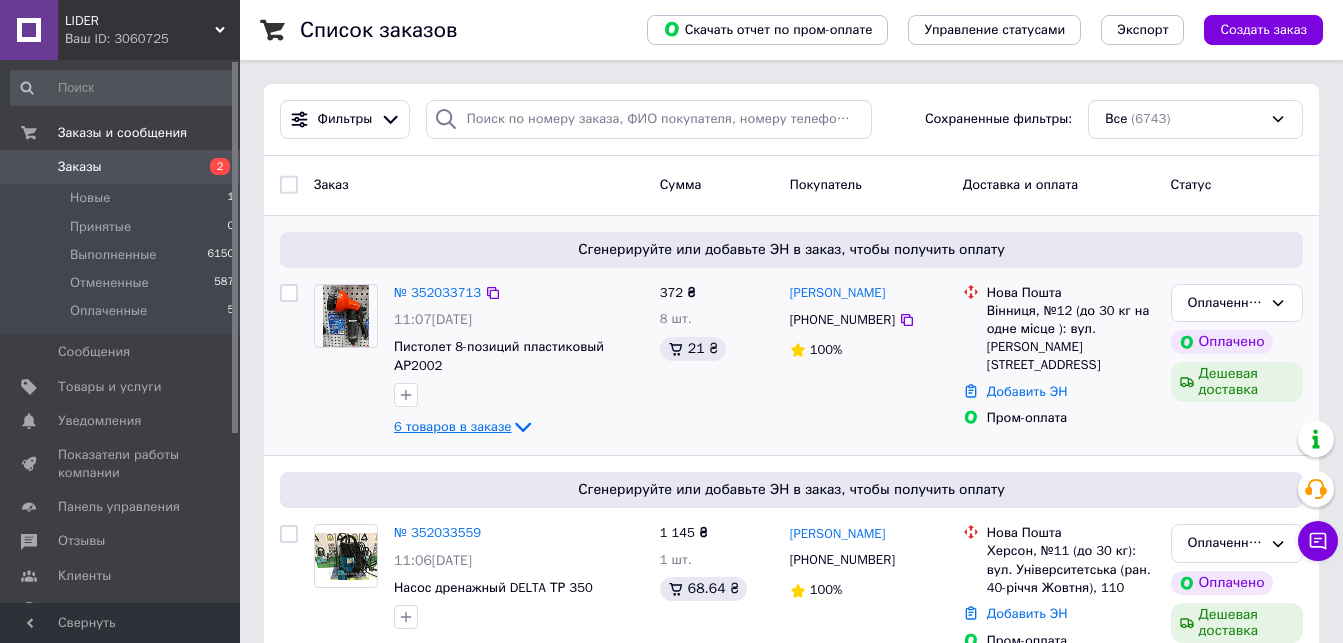 click 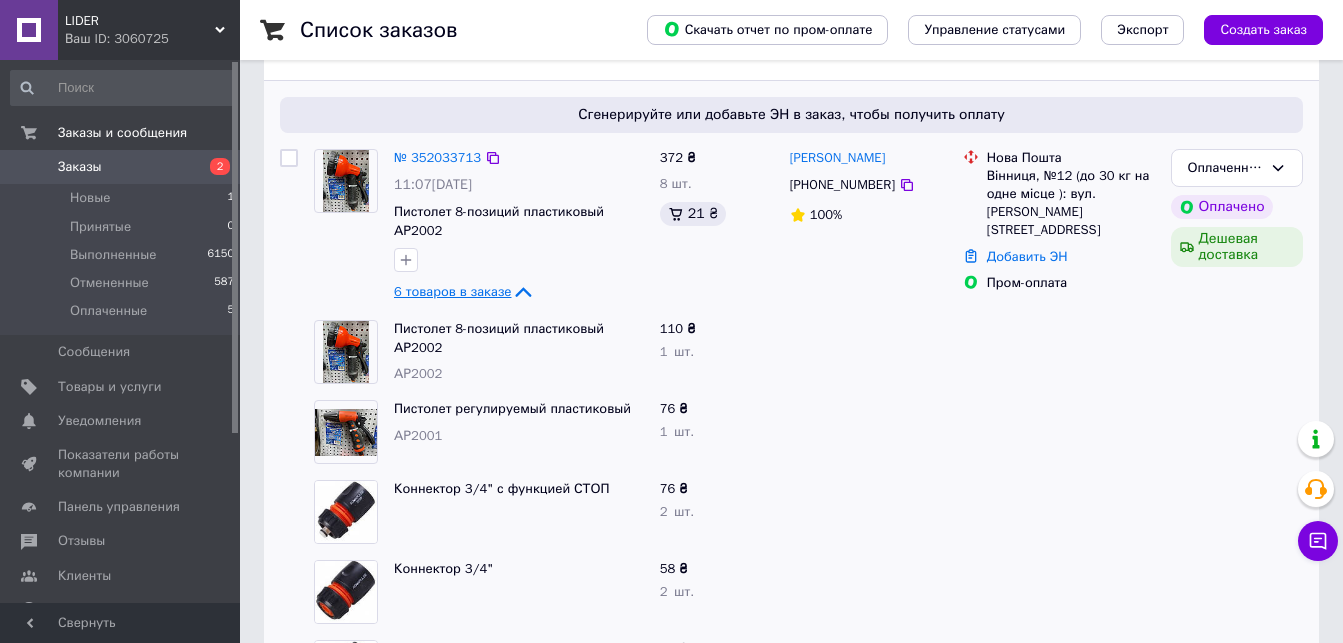 scroll, scrollTop: 100, scrollLeft: 0, axis: vertical 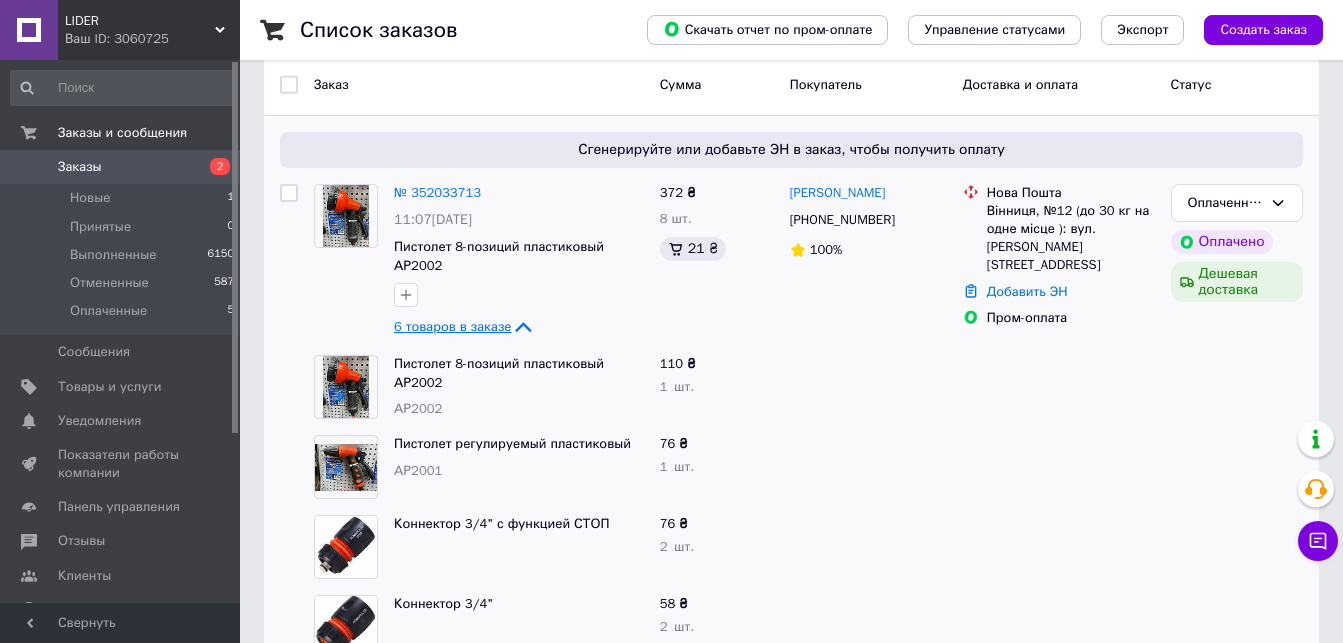 click 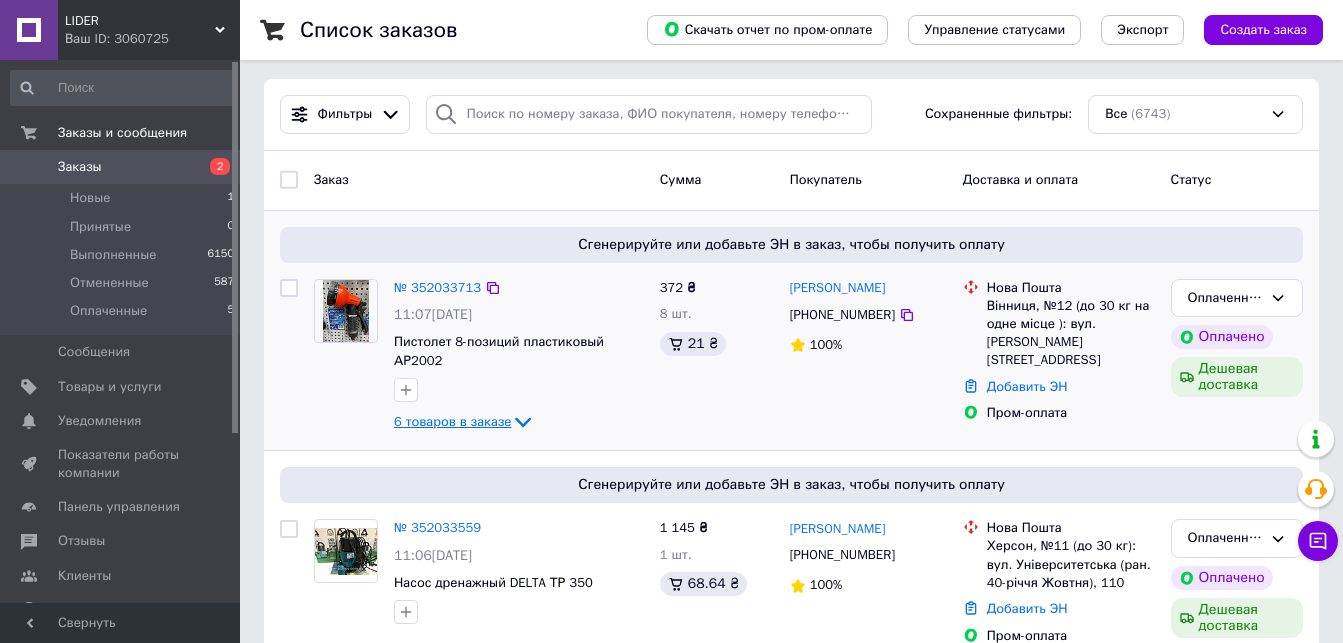 scroll, scrollTop: 0, scrollLeft: 0, axis: both 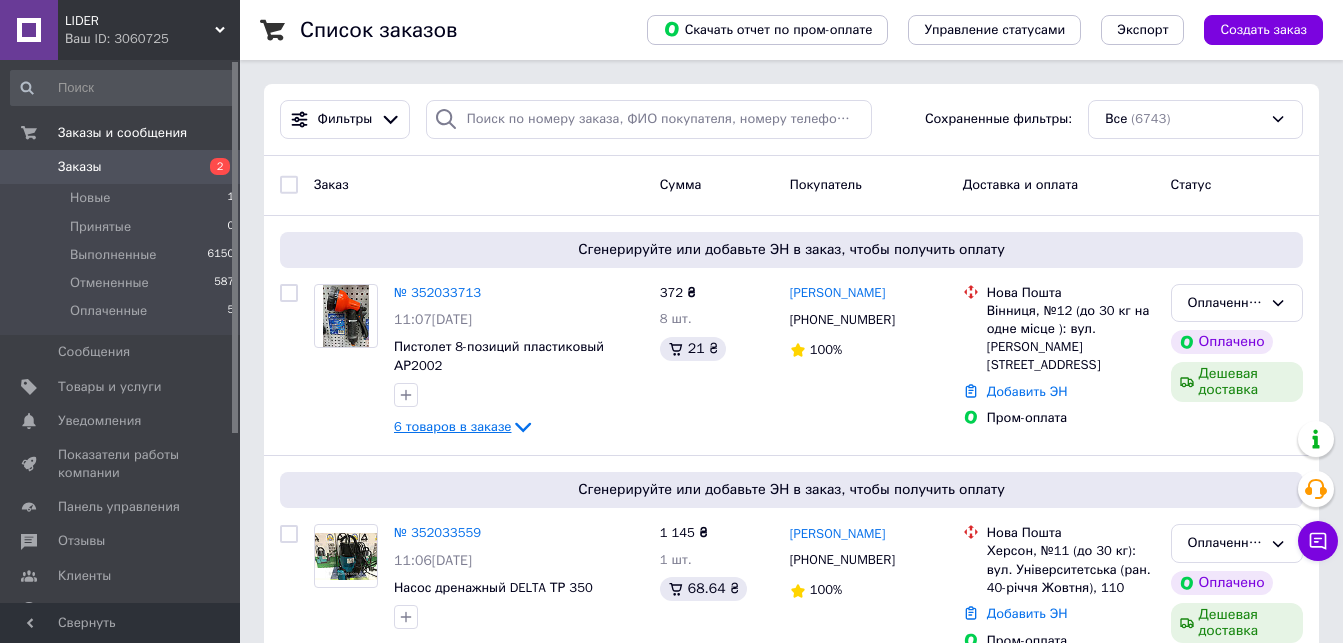 click 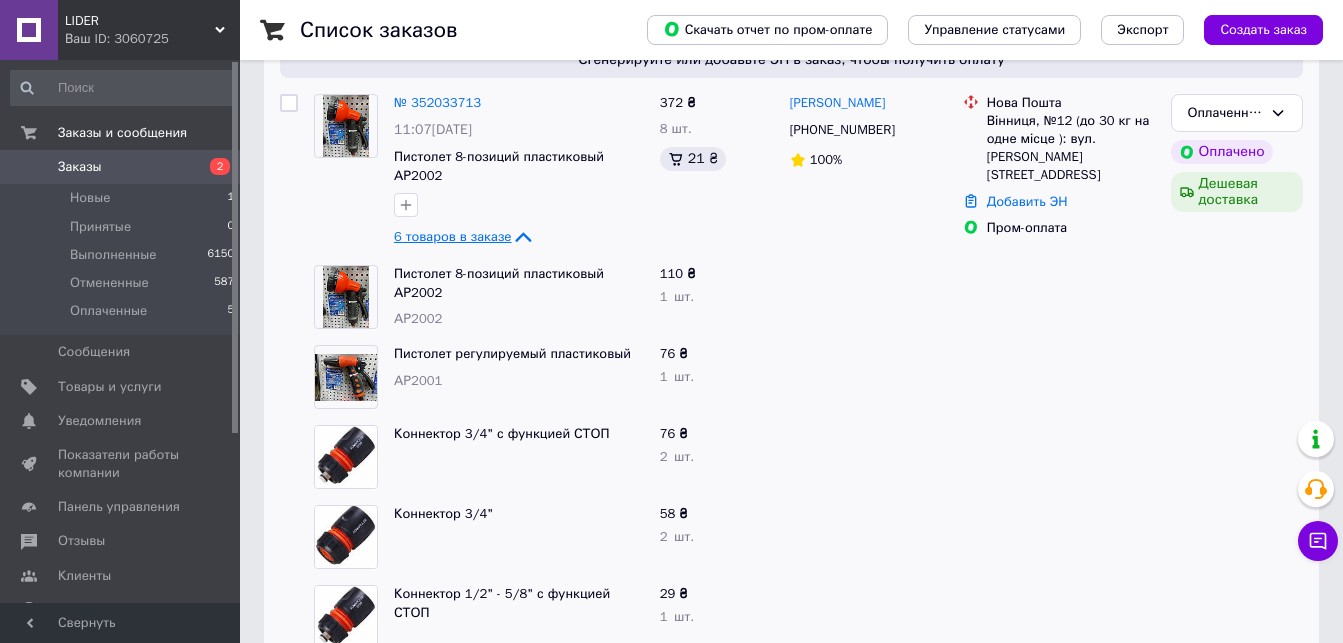 scroll, scrollTop: 200, scrollLeft: 0, axis: vertical 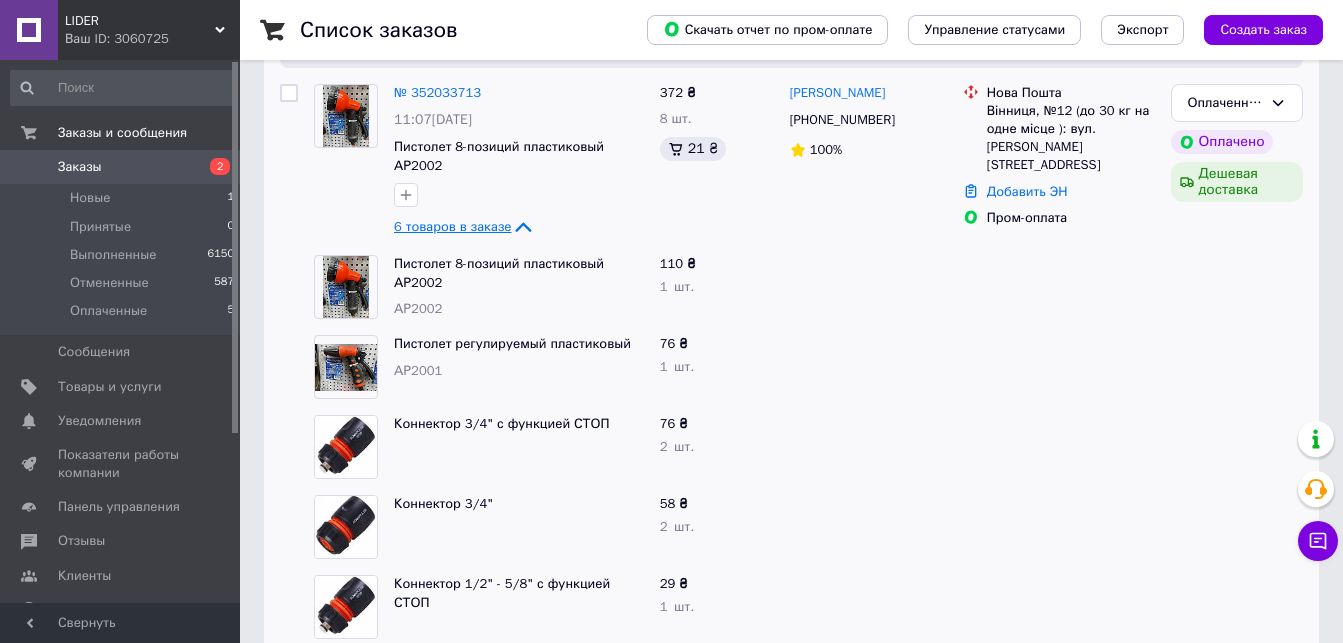 click at bounding box center [1237, 287] 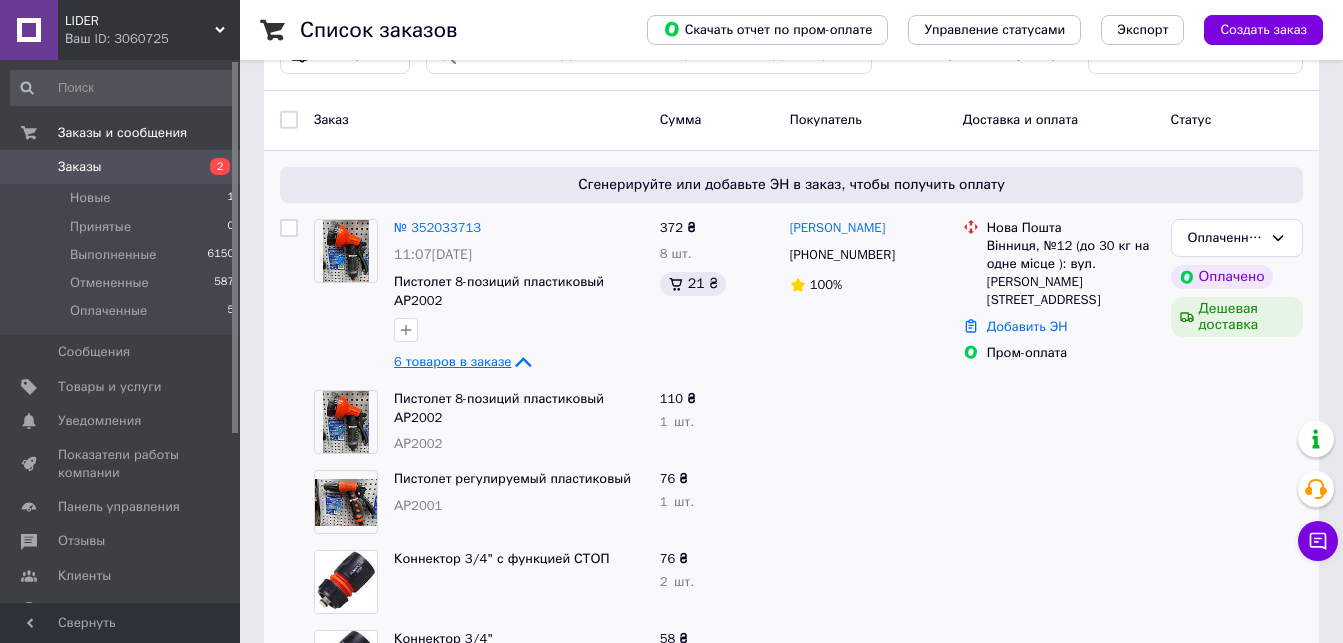 scroll, scrollTop: 100, scrollLeft: 0, axis: vertical 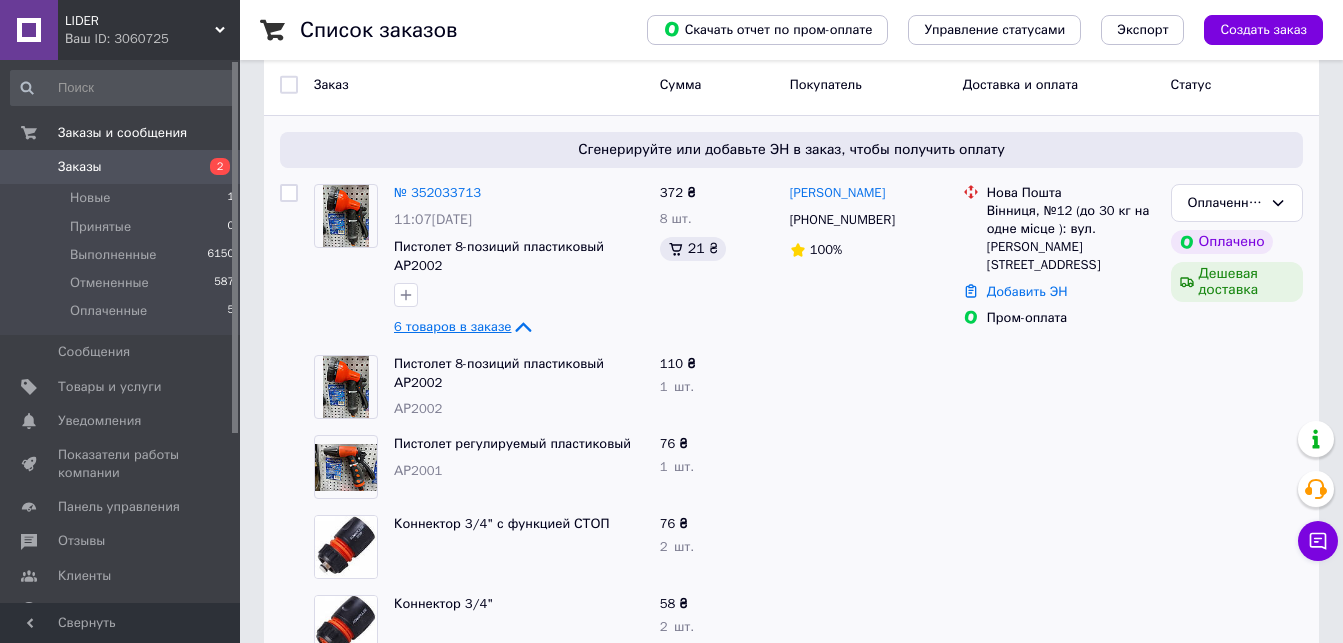 click on "Пистолет 8-позиций пластиковый АР2002" at bounding box center (519, 373) 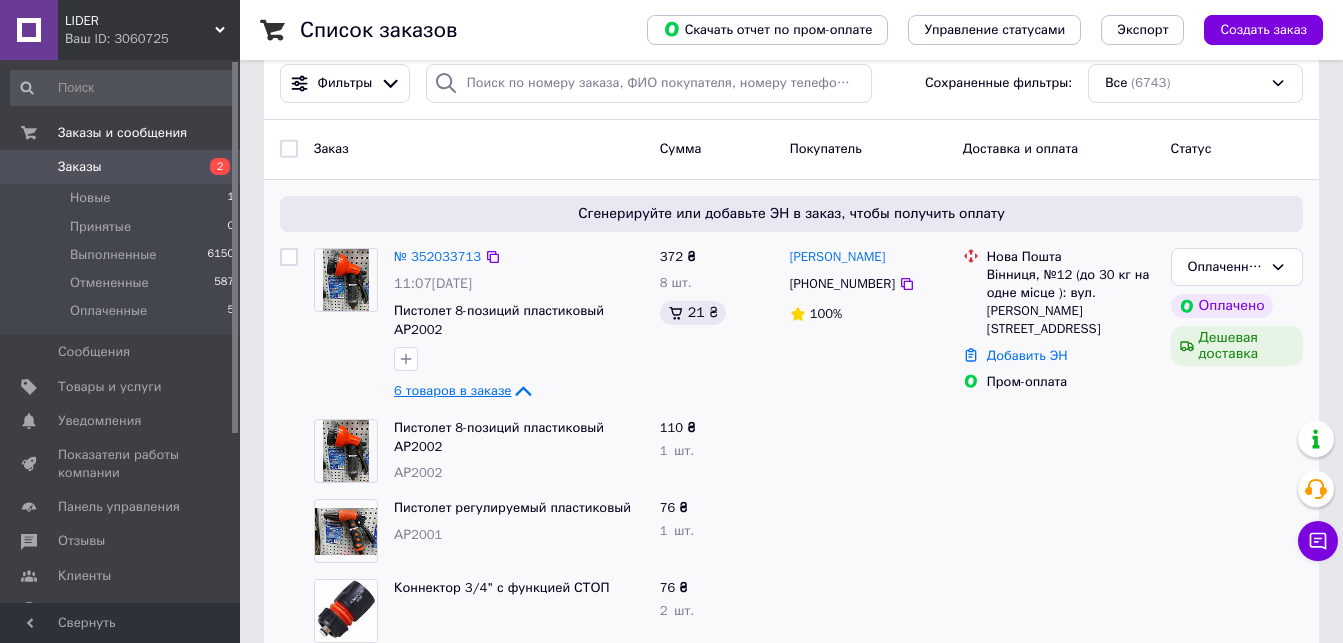 scroll, scrollTop: 0, scrollLeft: 0, axis: both 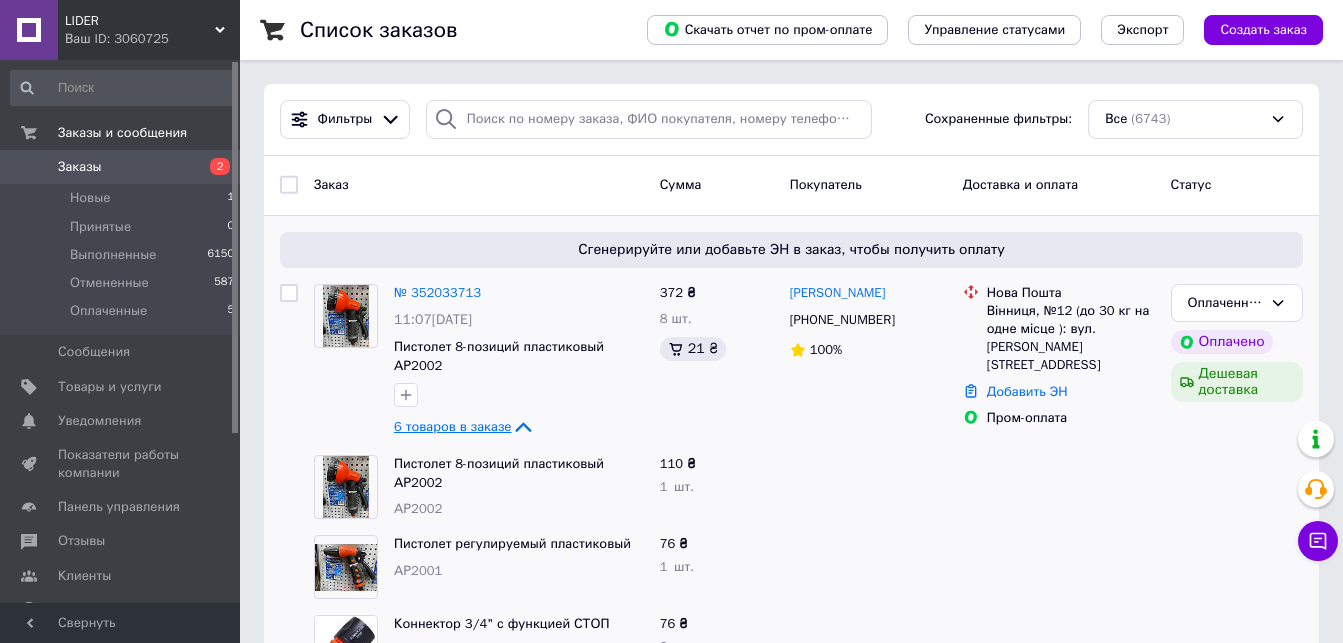 click on "6 товаров в заказе" at bounding box center (452, 426) 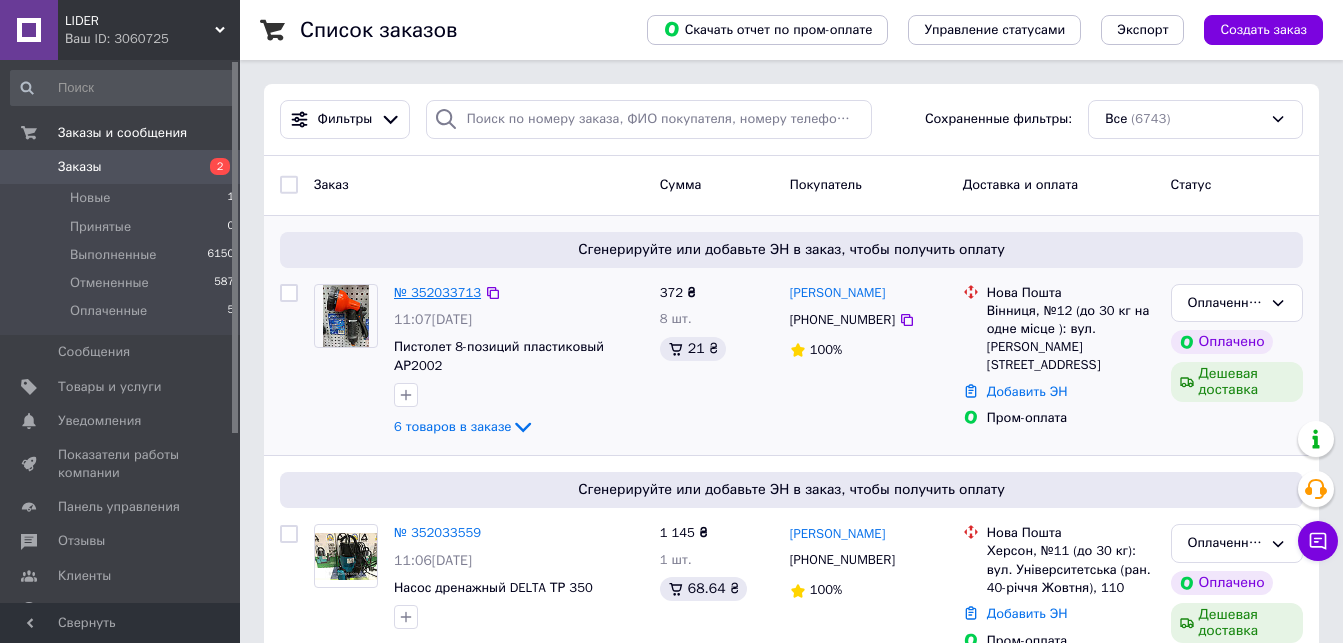click on "№ 352033713" at bounding box center (437, 292) 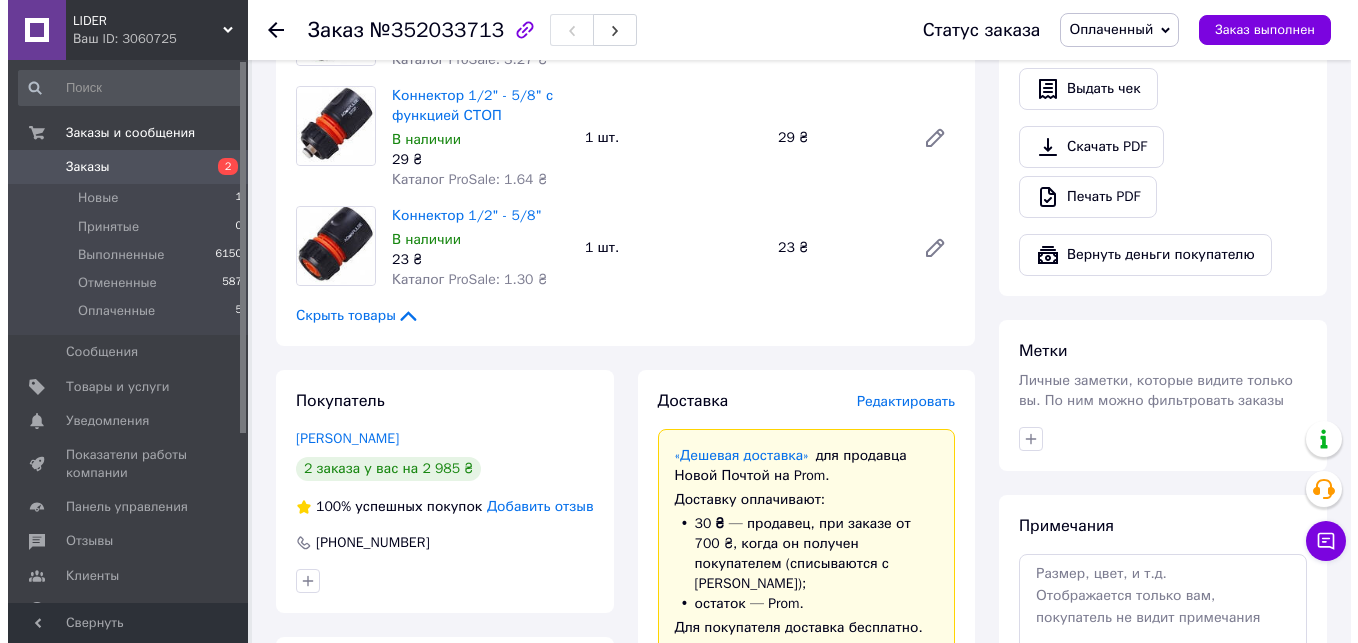 scroll, scrollTop: 900, scrollLeft: 0, axis: vertical 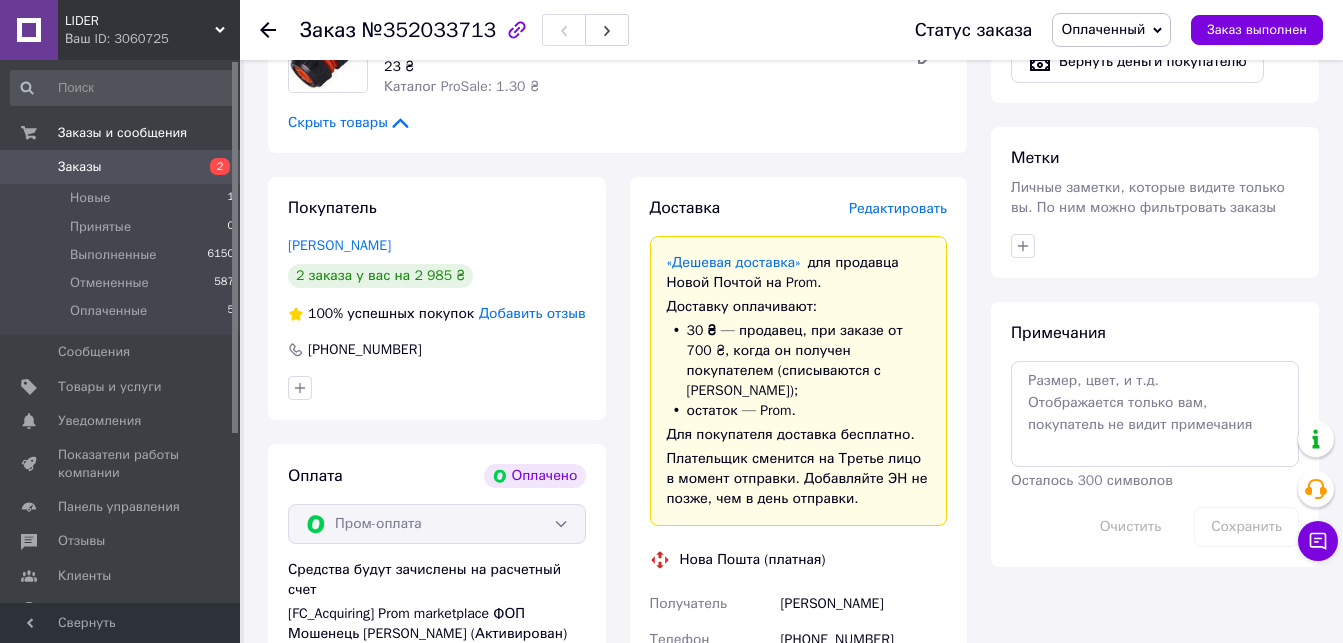 click on "Редактировать" at bounding box center (898, 208) 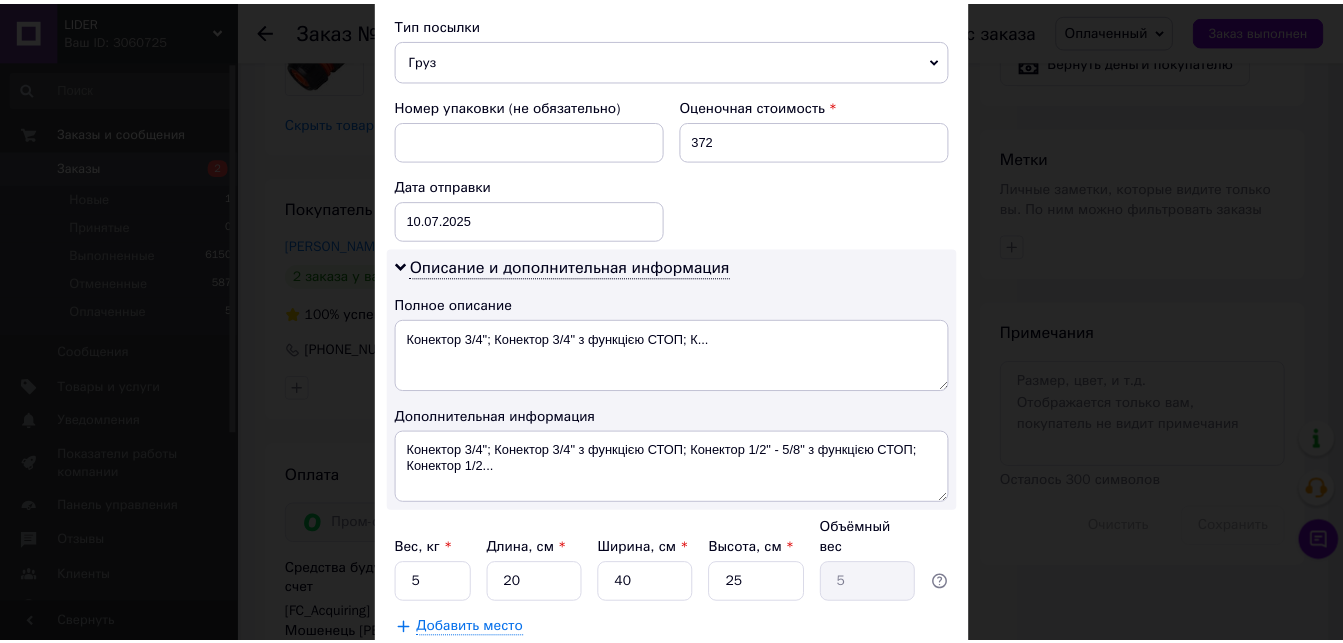 scroll, scrollTop: 800, scrollLeft: 0, axis: vertical 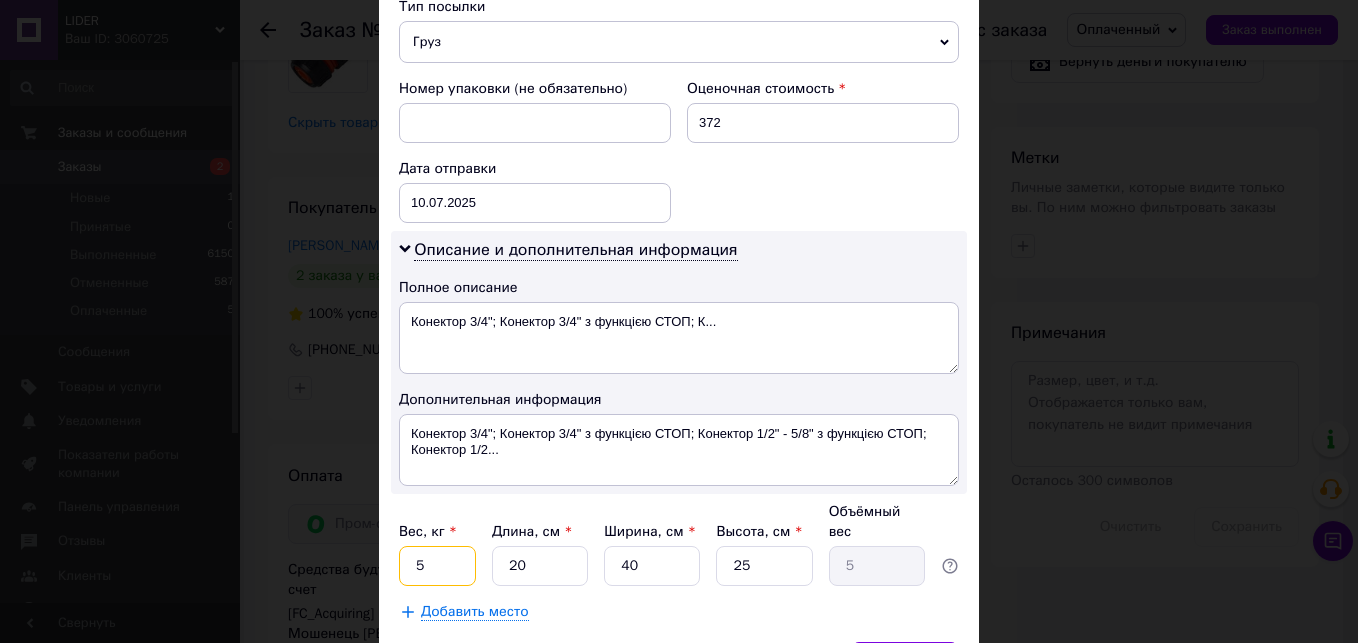 click on "5" at bounding box center [437, 566] 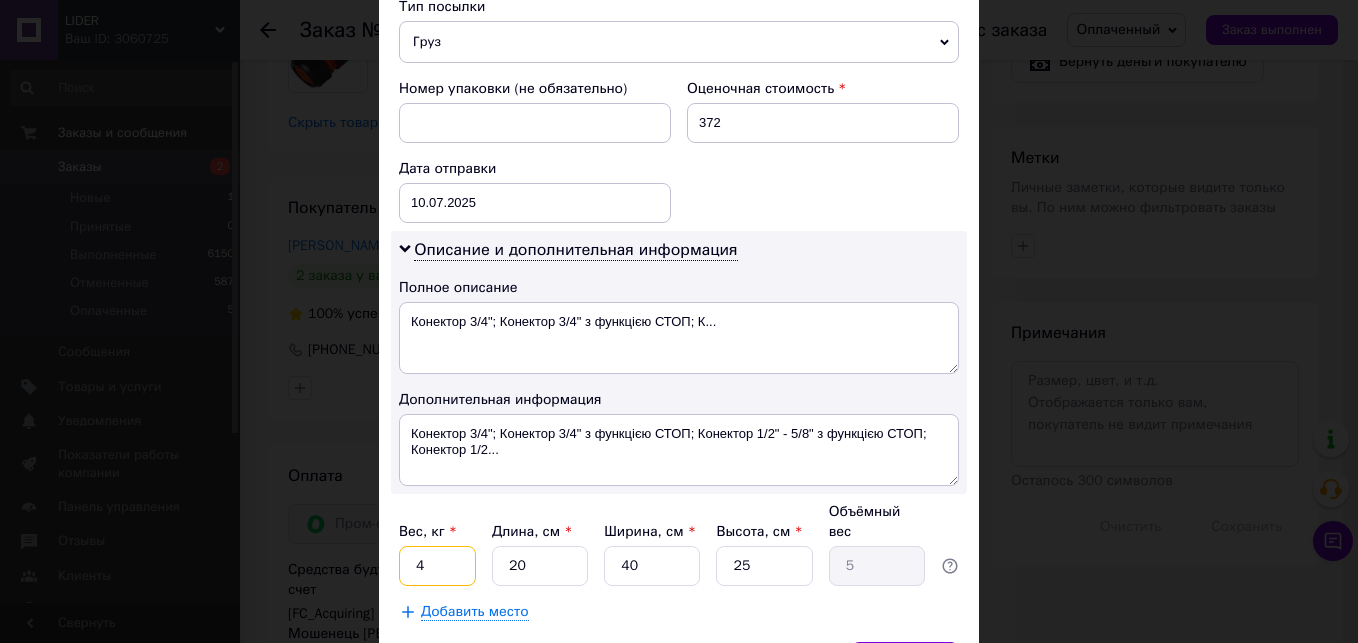 type on "4" 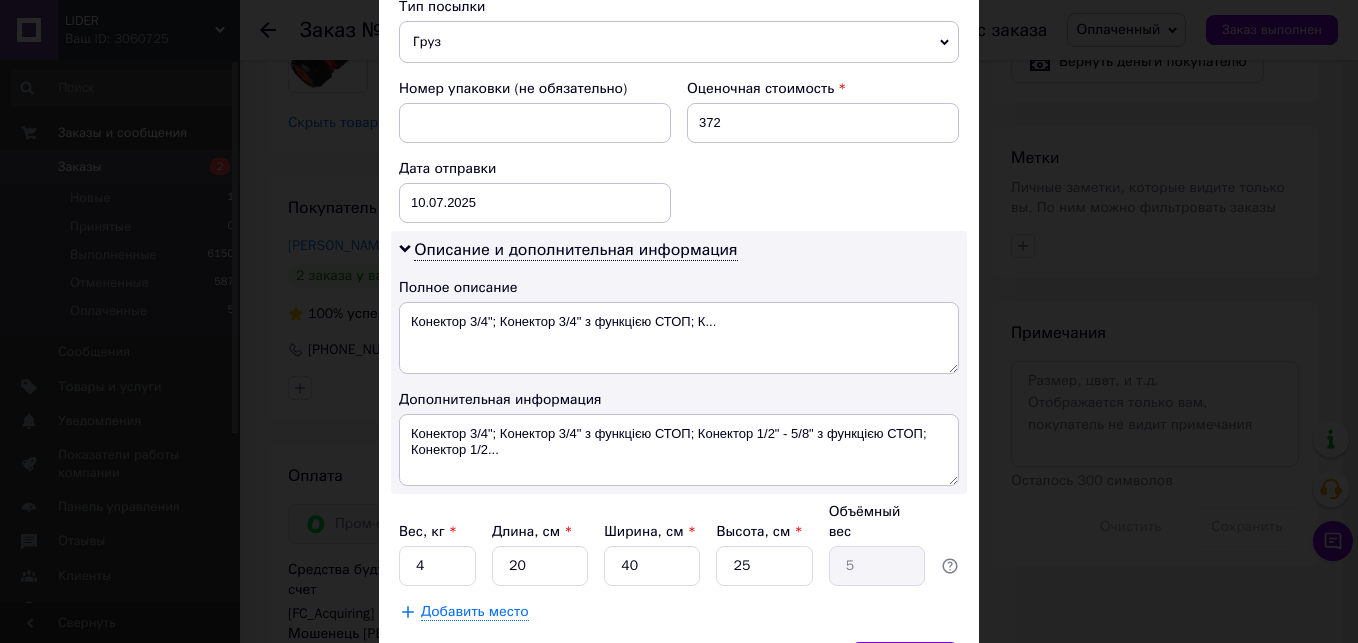 click on "Сохранить" at bounding box center [905, 662] 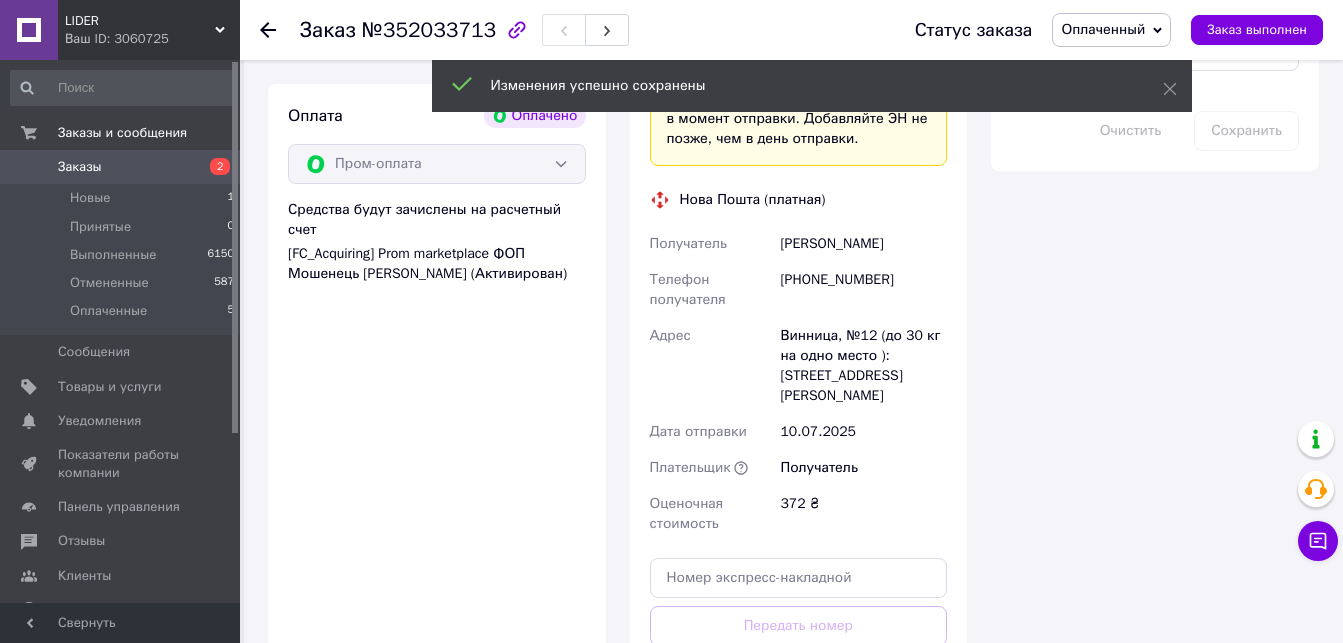 scroll, scrollTop: 1600, scrollLeft: 0, axis: vertical 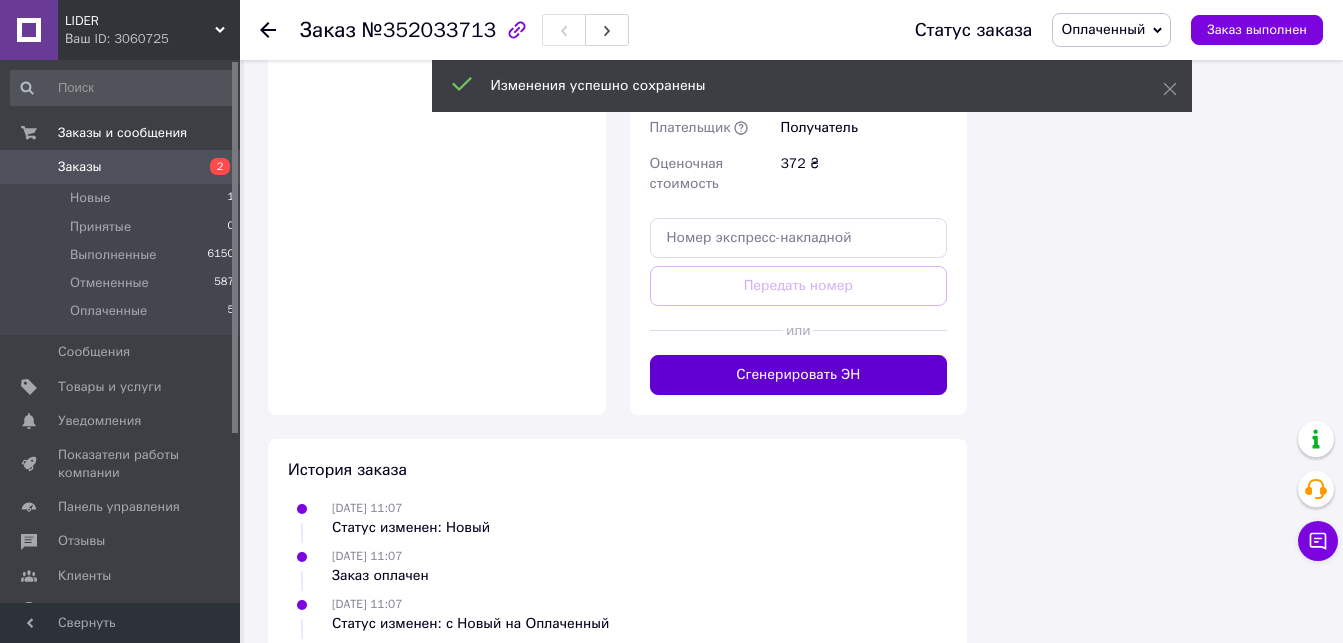 click on "Сгенерировать ЭН" at bounding box center [799, 375] 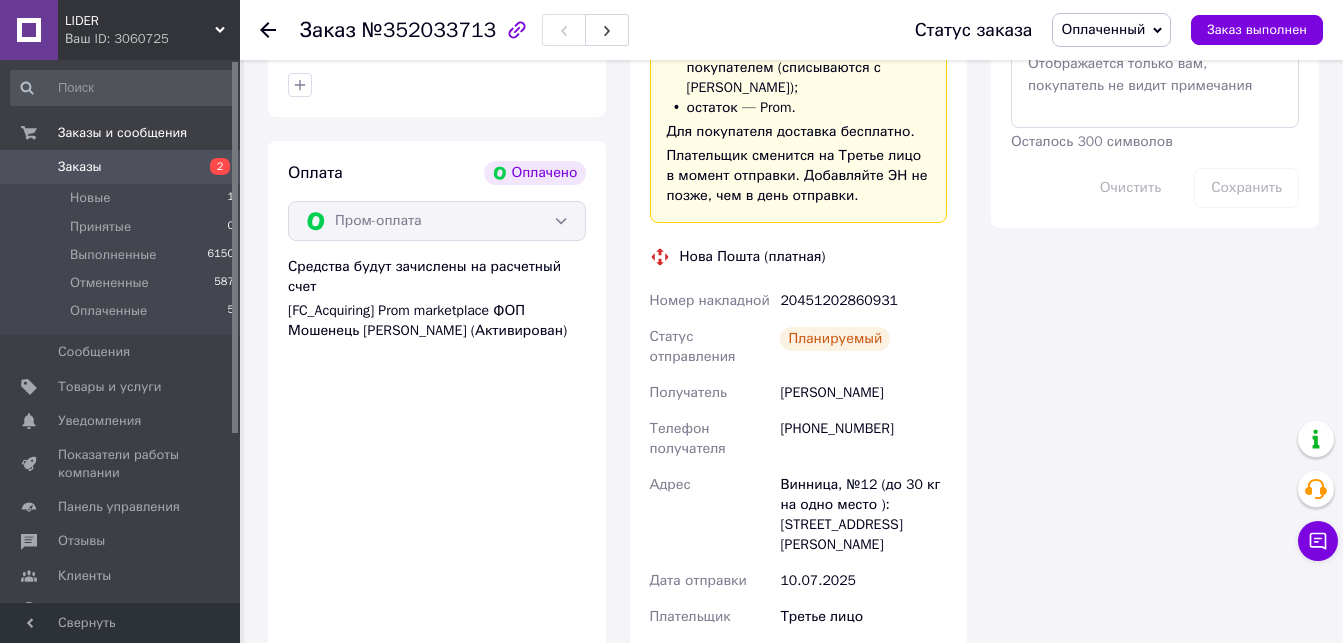 scroll, scrollTop: 1200, scrollLeft: 0, axis: vertical 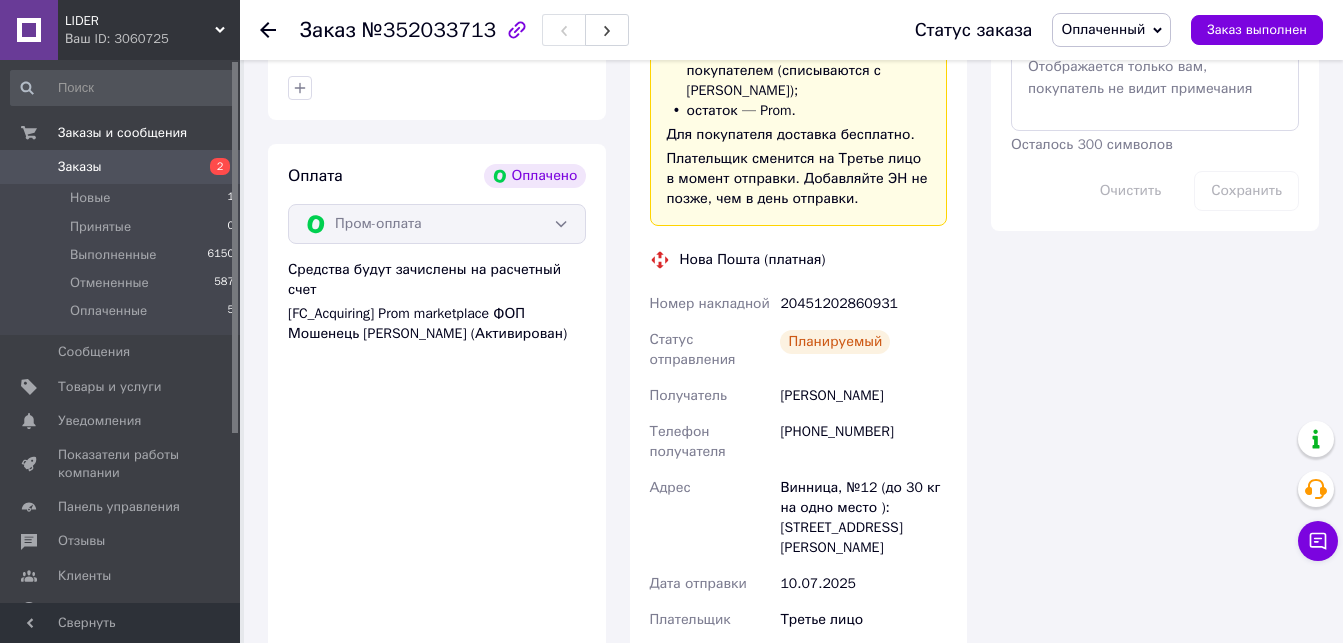 click on "Заказы" at bounding box center (121, 167) 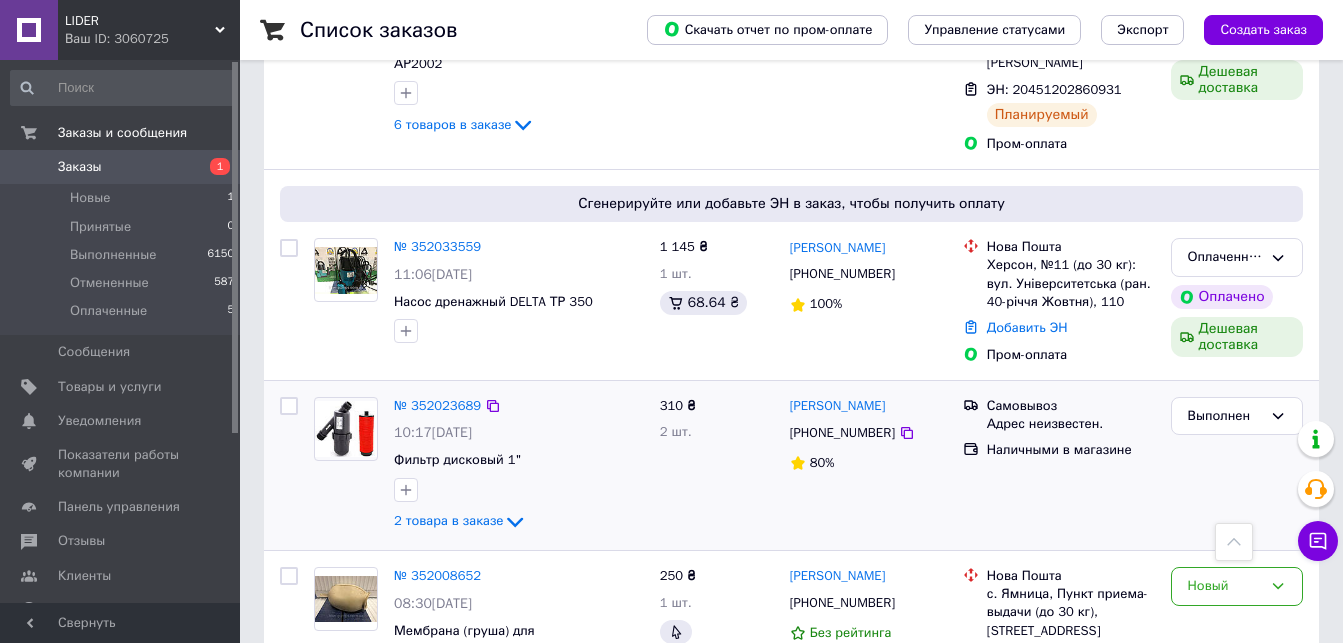 scroll, scrollTop: 300, scrollLeft: 0, axis: vertical 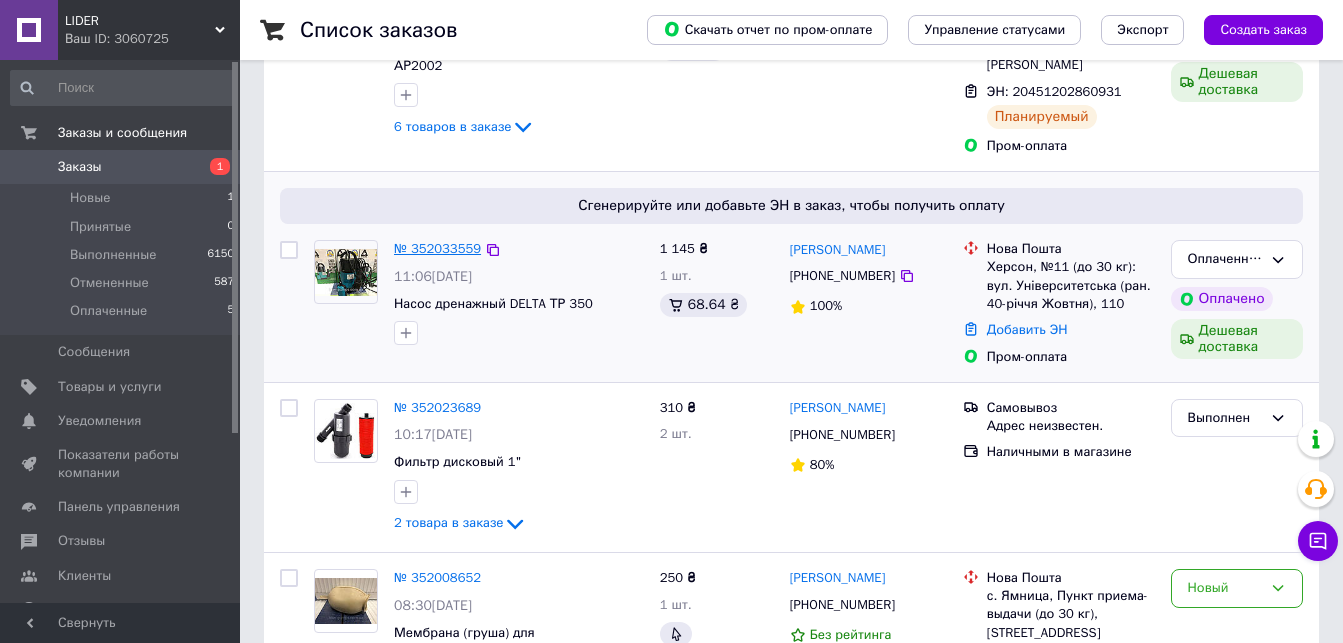 click on "№ 352033559" at bounding box center [437, 248] 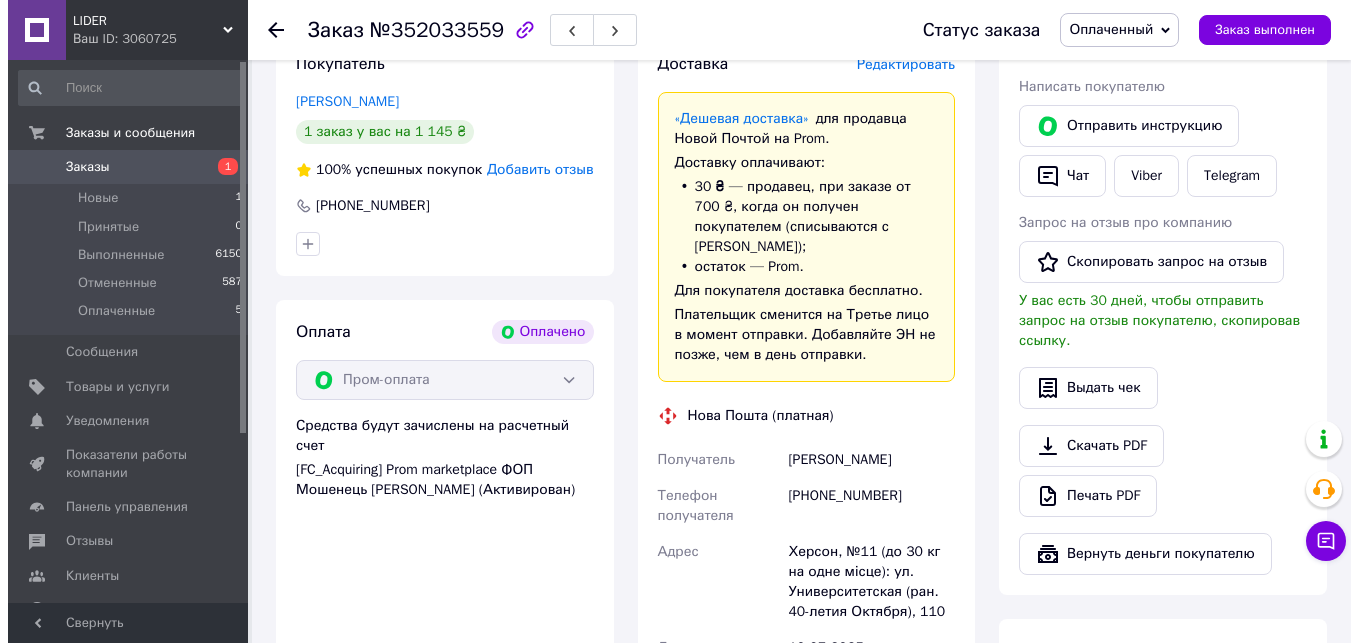 scroll, scrollTop: 292, scrollLeft: 0, axis: vertical 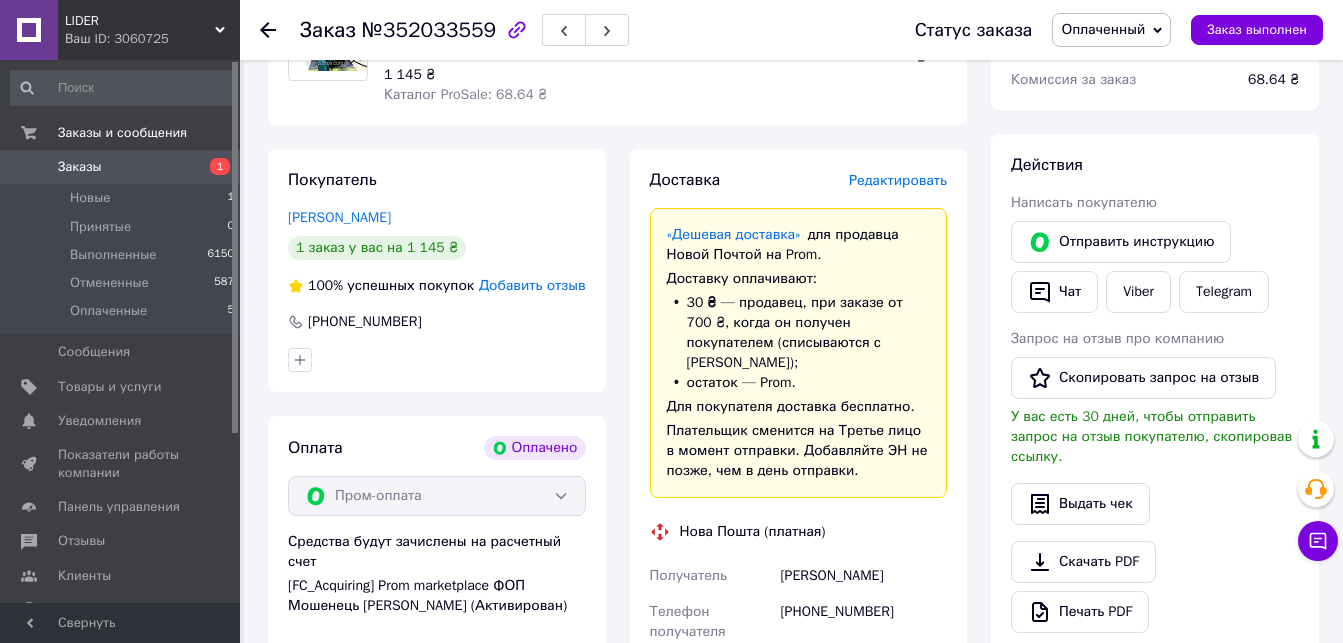click on "Доставка Редактировать «Дешевая доставка»   для продавца Новой Почтой на Prom. Доставку оплачивают: 30 ₴   — продавец , при заказе от 700 ₴, когда он
получен покупателем (списываются с Баланса); остаток — Prom. Для покупателя доставка бесплатно. Плательщик сменится на Третье лицо в момент отправки.
Добавляйте ЭН не позже, чем в день отправки. Нова Пошта (платная) Получатель Гарагуля Алексей Телефон получателя +380507629532 Адрес Херсон, №11 (до 30 кг на одне місце): ул. Университетская (ран. 40-летия Октября), 110 Дата отправки 10.07.2025 Плательщик   Получатель или" at bounding box center (799, 618) 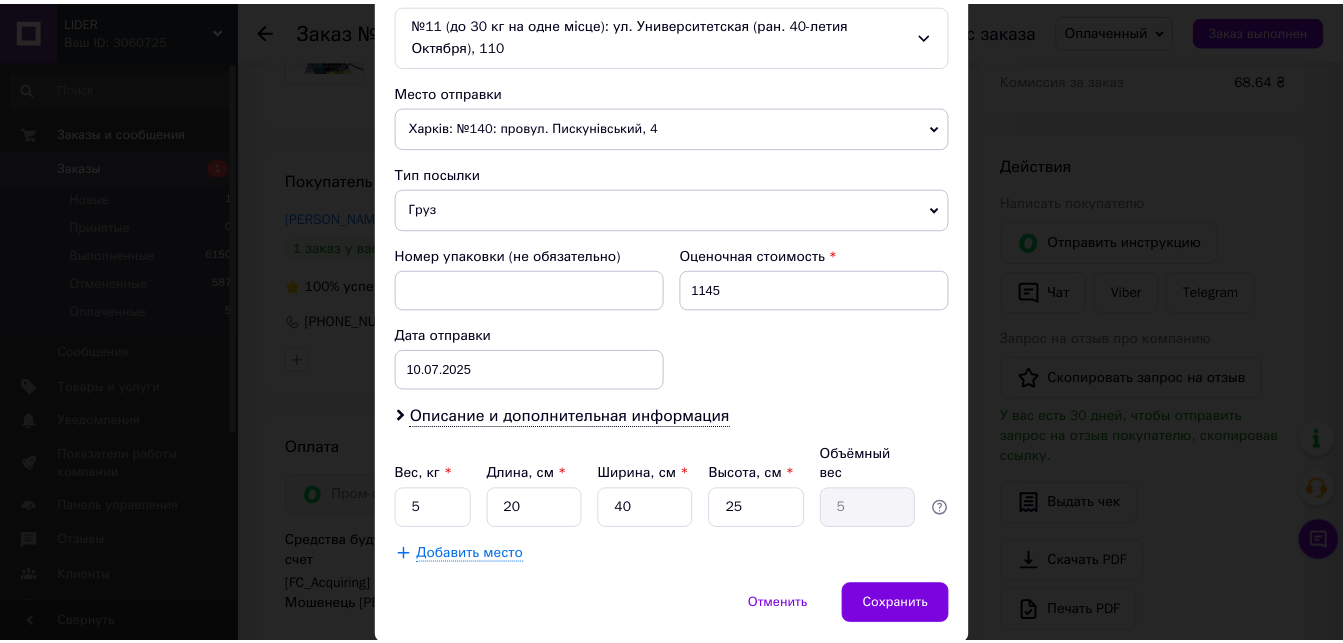 scroll, scrollTop: 707, scrollLeft: 0, axis: vertical 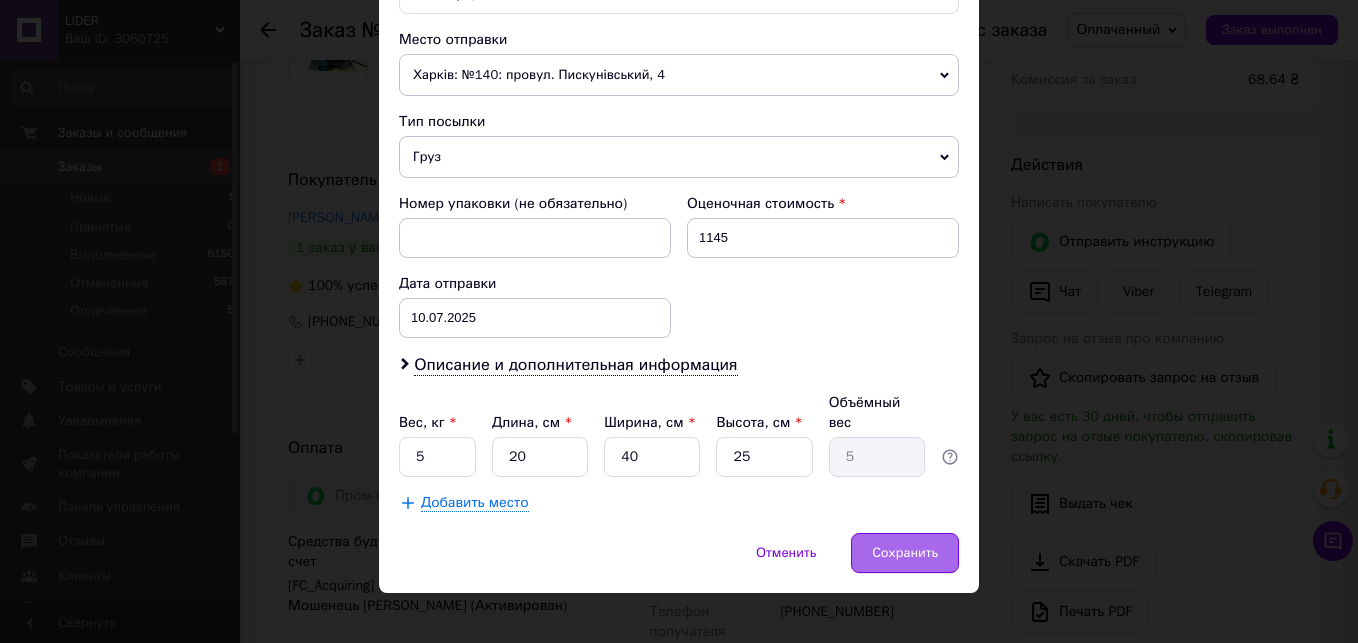 click on "Сохранить" at bounding box center [905, 553] 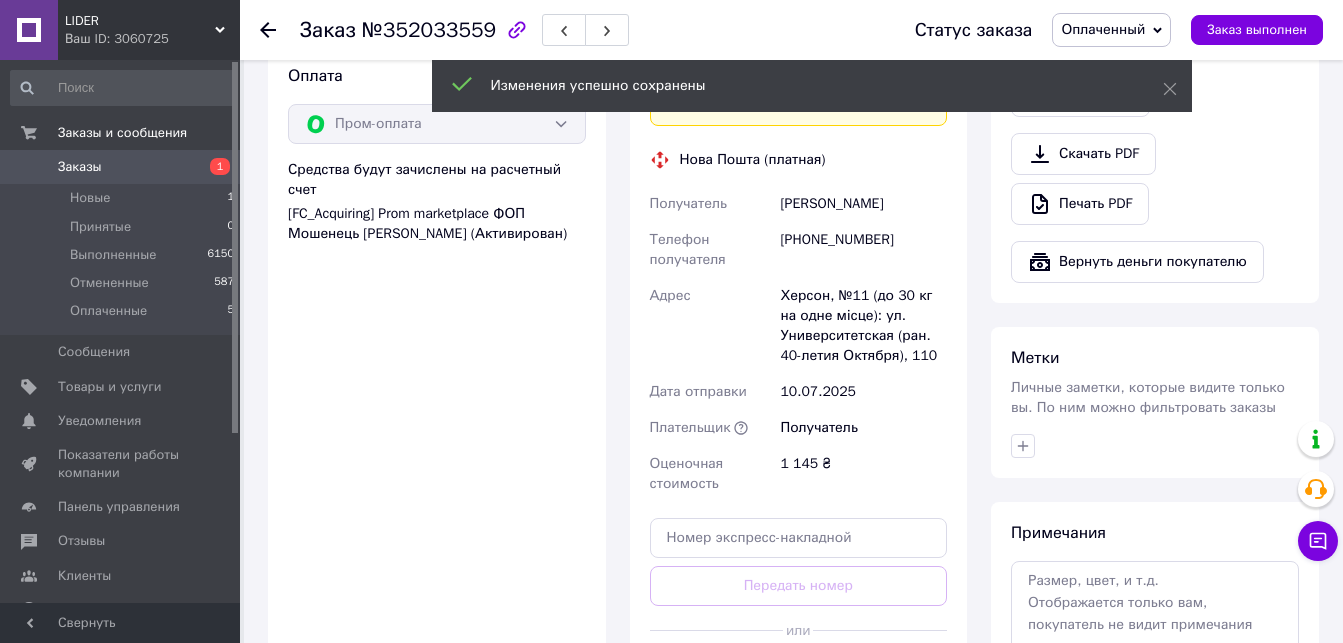 scroll, scrollTop: 992, scrollLeft: 0, axis: vertical 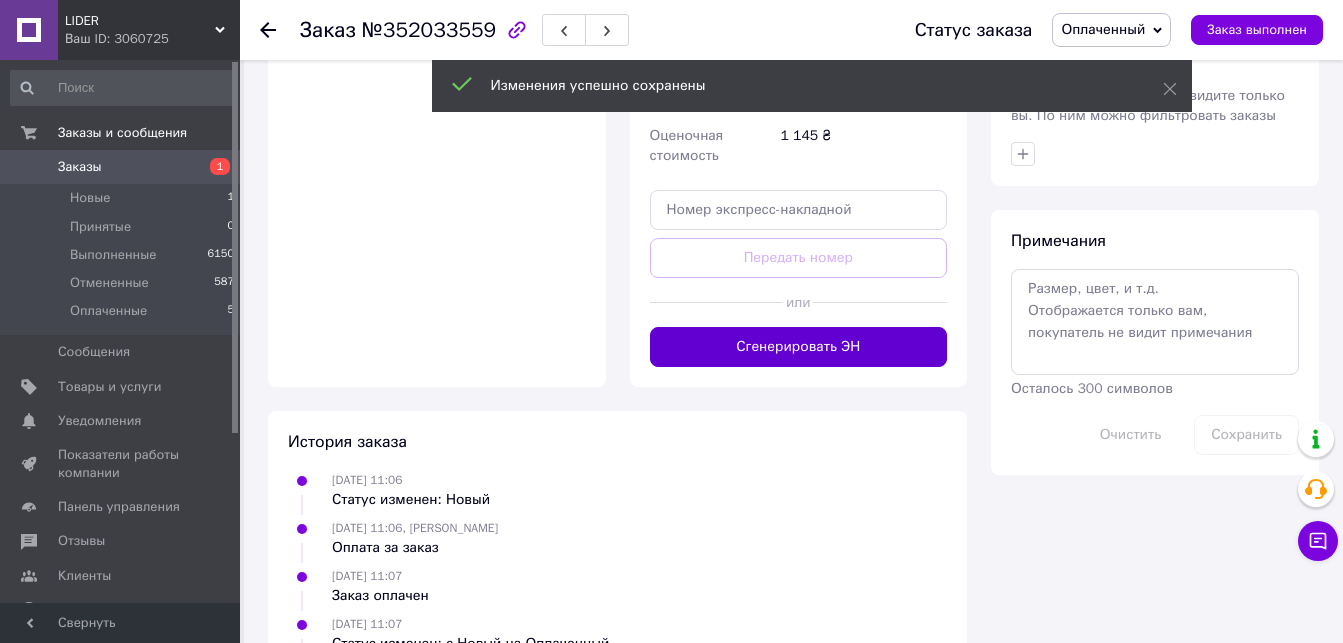 click on "Сгенерировать ЭН" at bounding box center [799, 347] 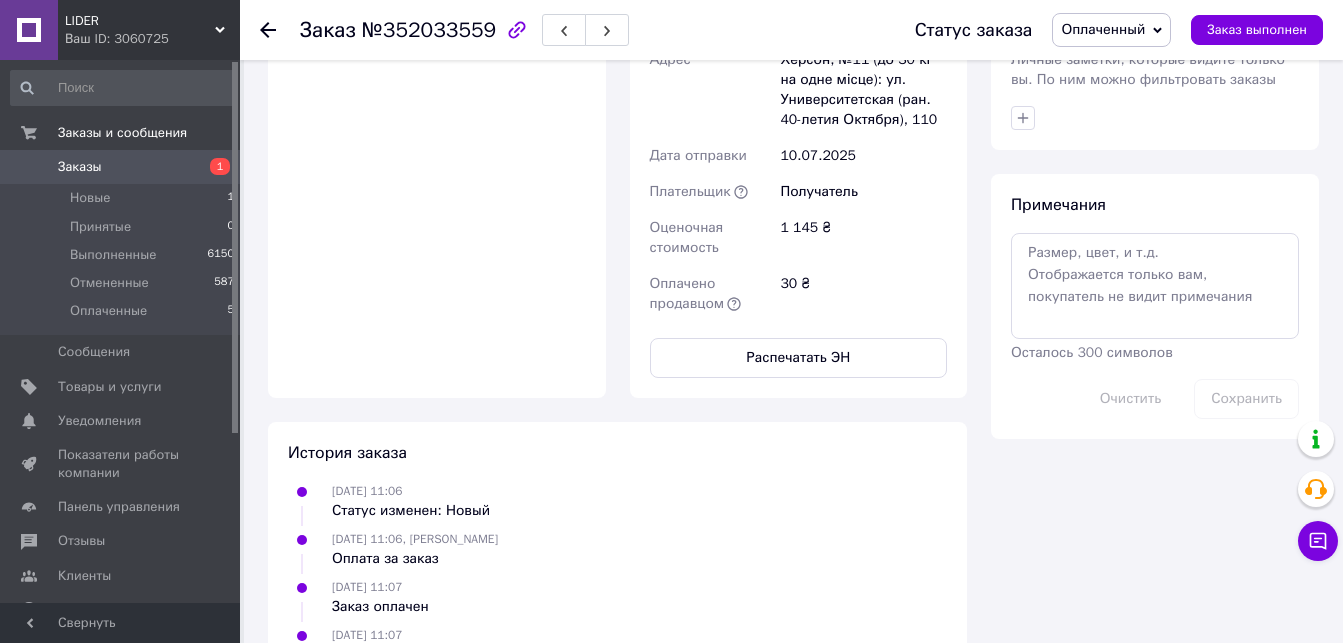 click on "Заказы" at bounding box center (121, 167) 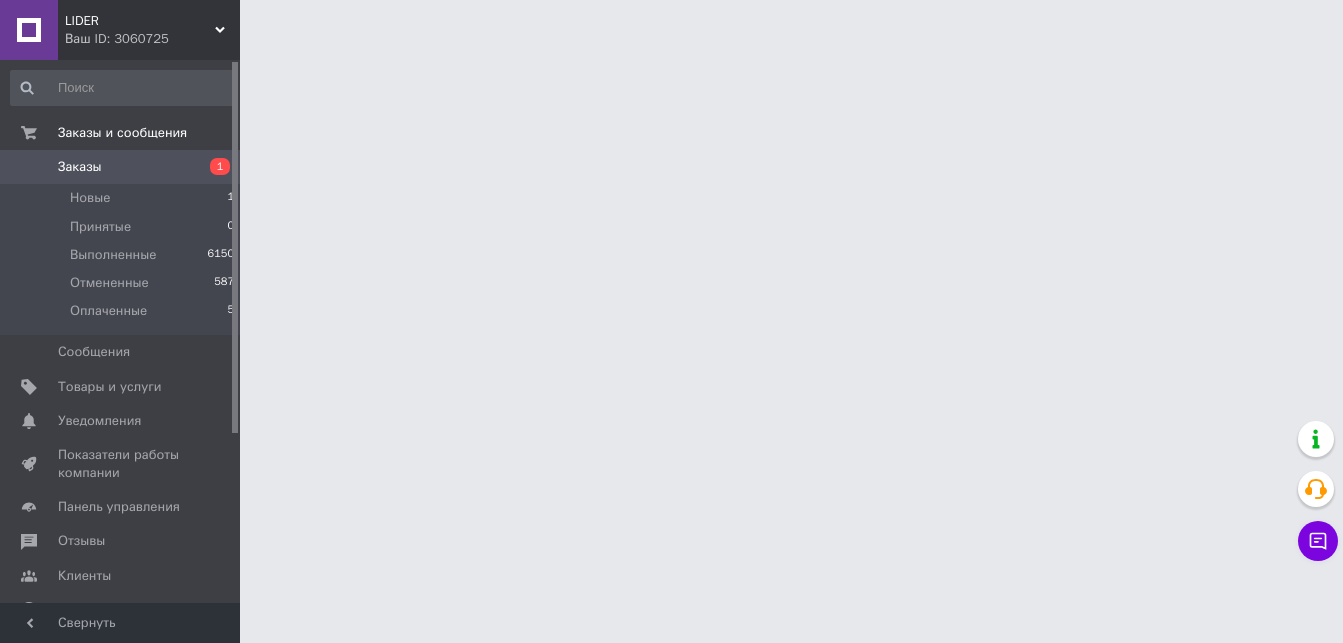 scroll, scrollTop: 0, scrollLeft: 0, axis: both 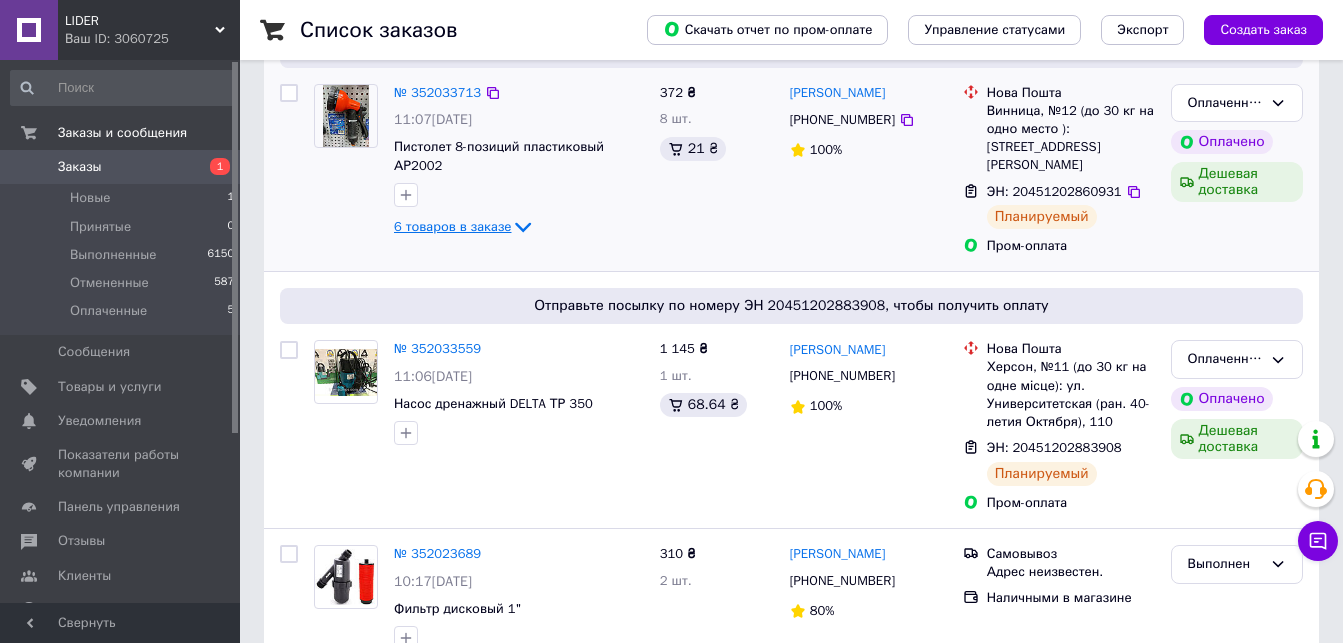 click on "6 товаров в заказе" at bounding box center [452, 226] 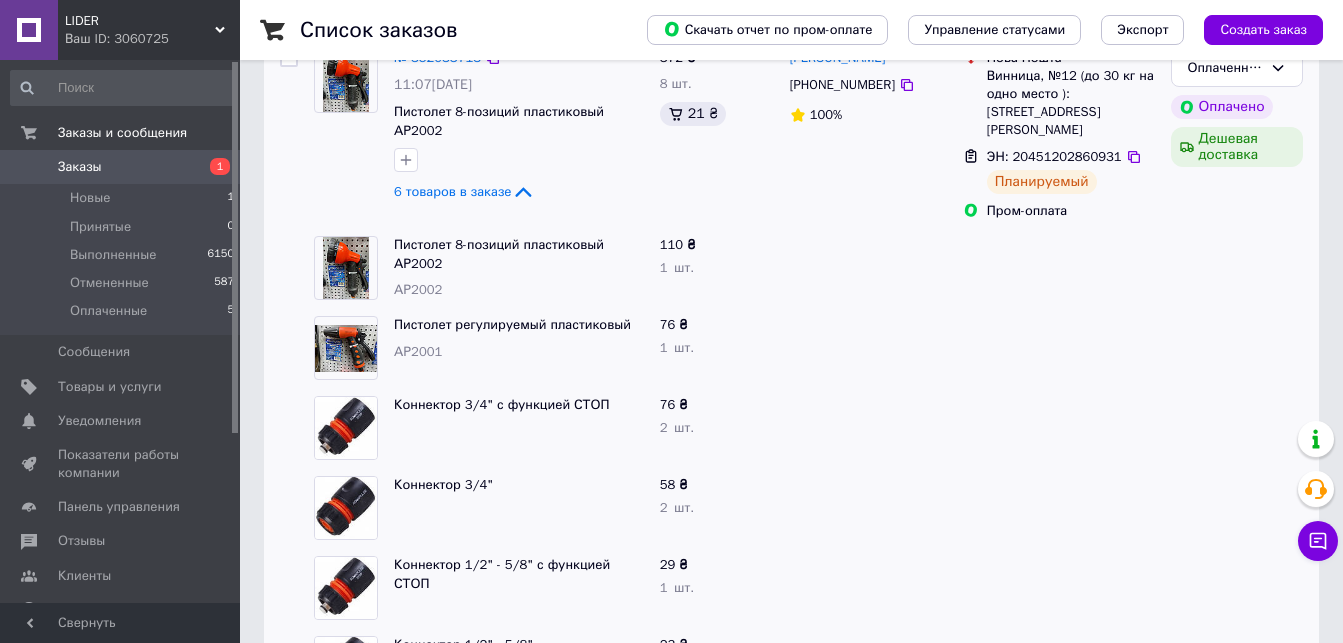 scroll, scrollTop: 200, scrollLeft: 0, axis: vertical 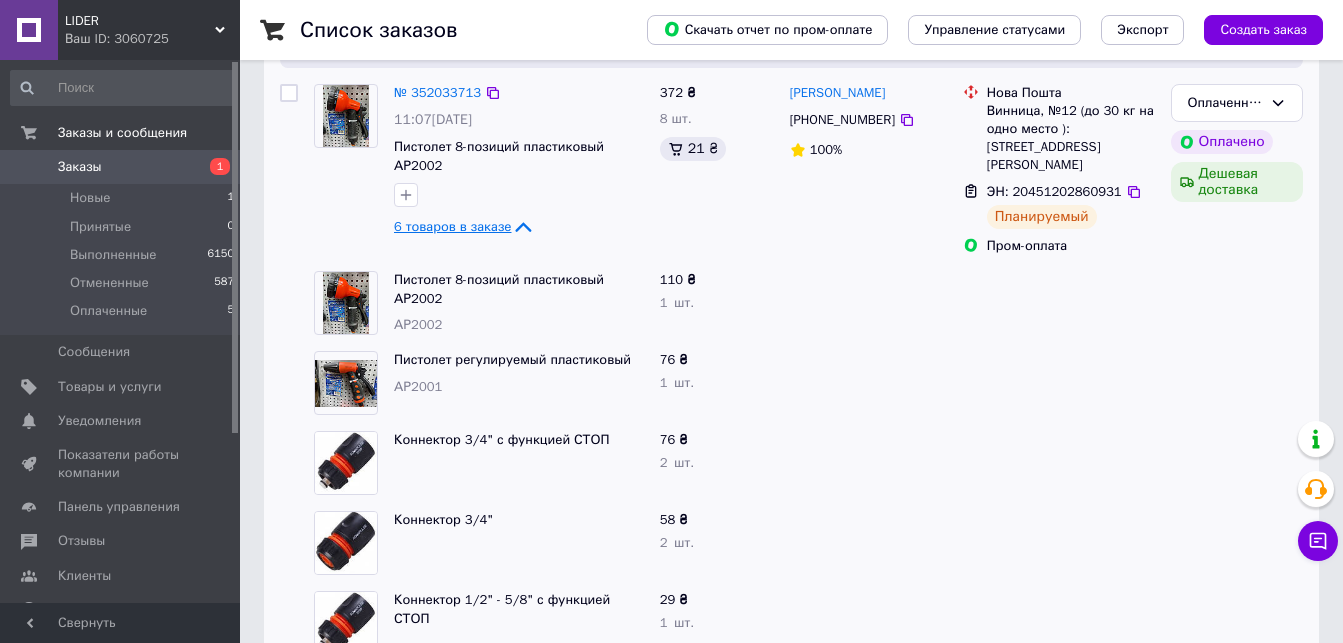 click 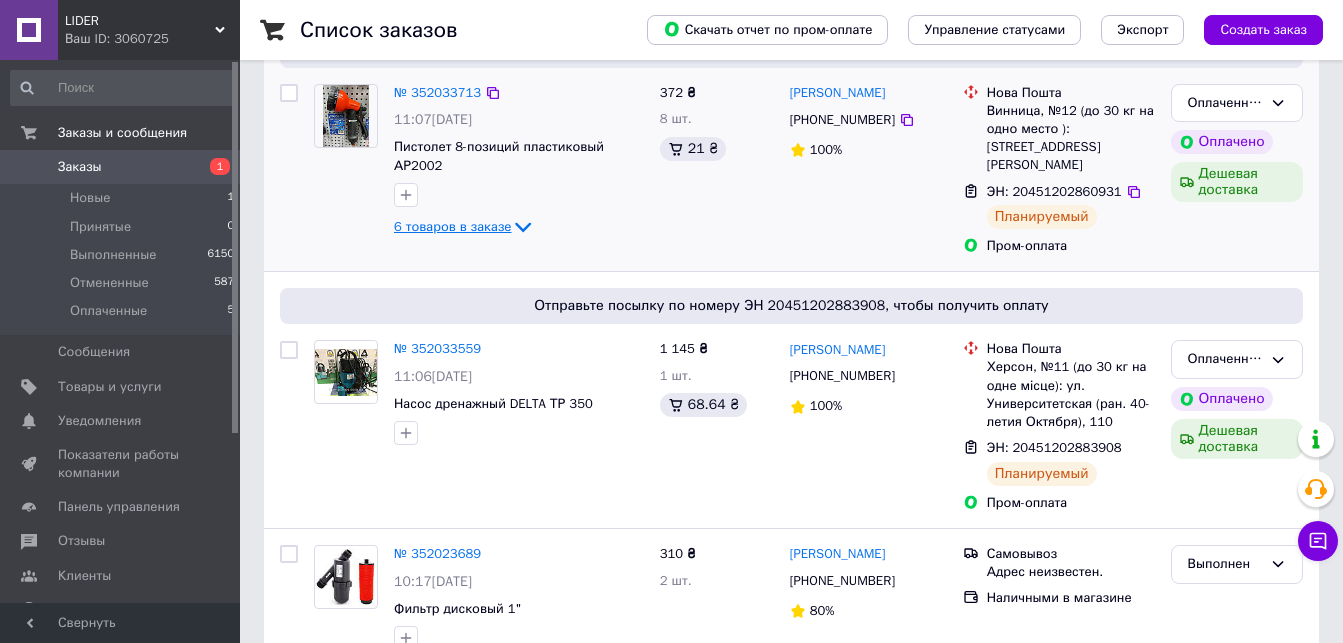 scroll, scrollTop: 100, scrollLeft: 0, axis: vertical 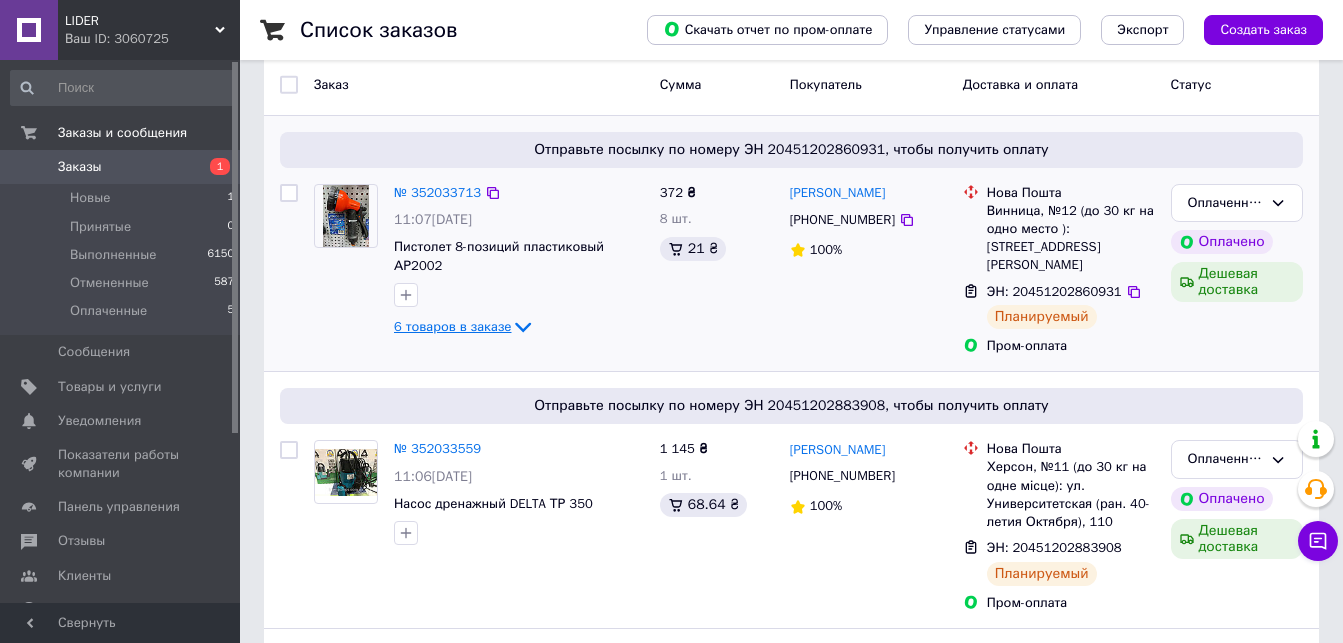 click 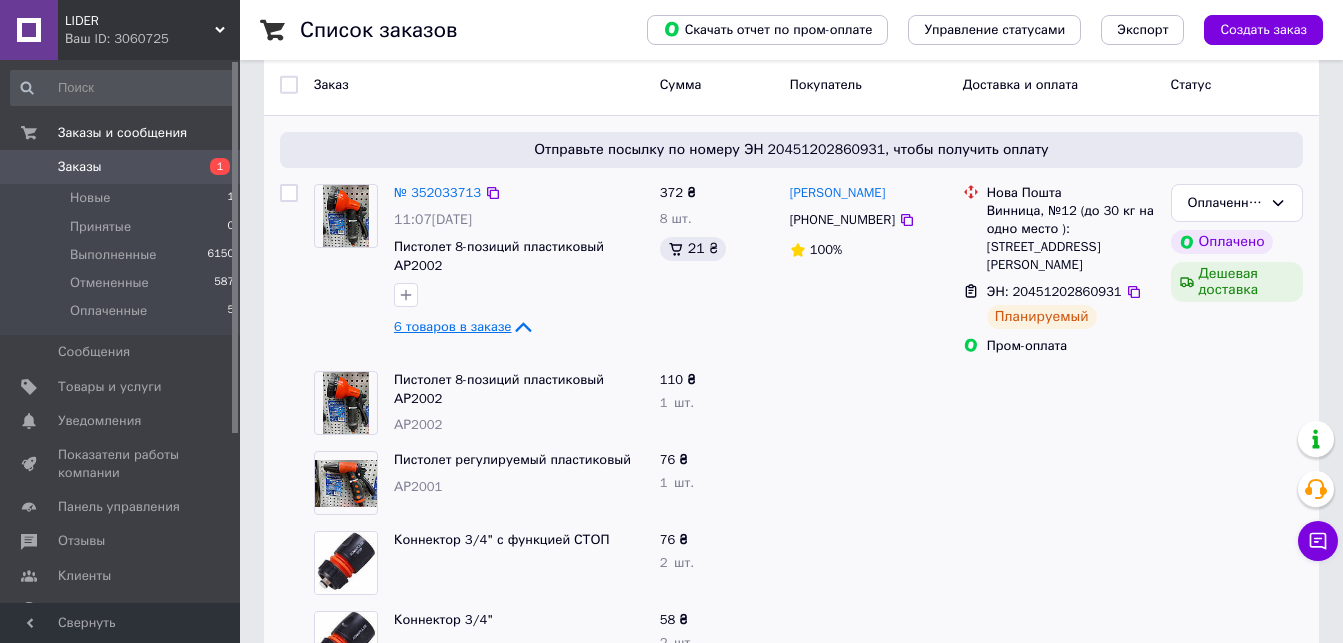 click 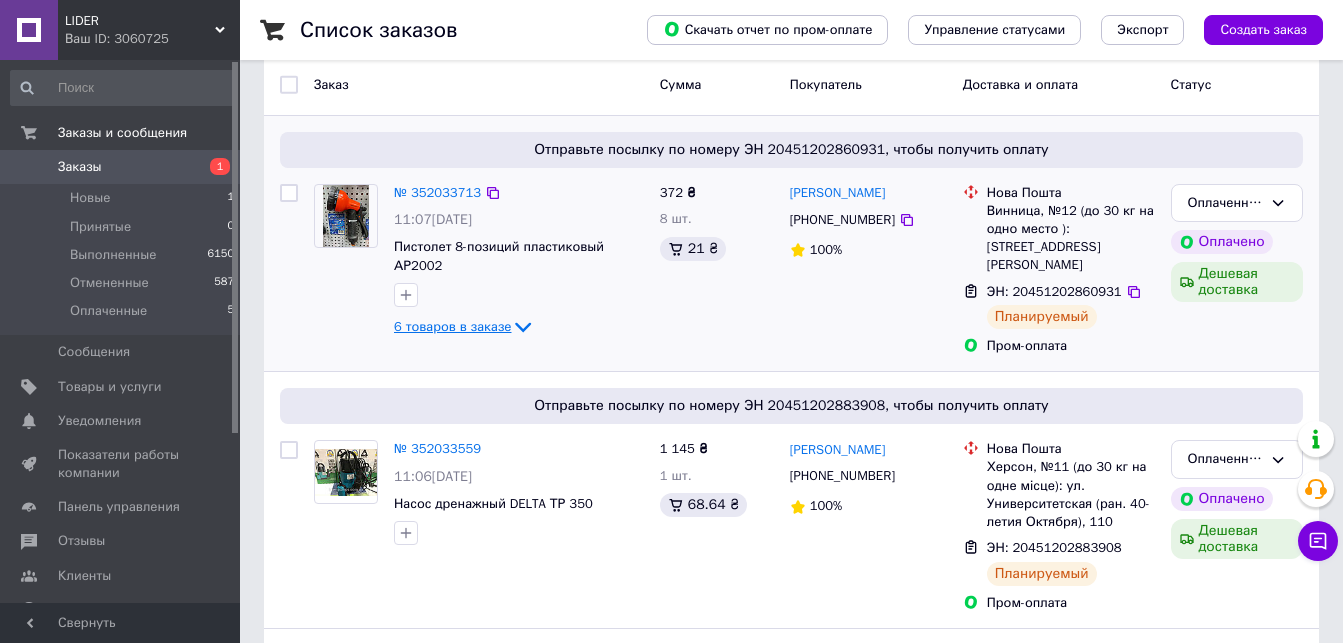 click on "Заказы 1" at bounding box center (123, 167) 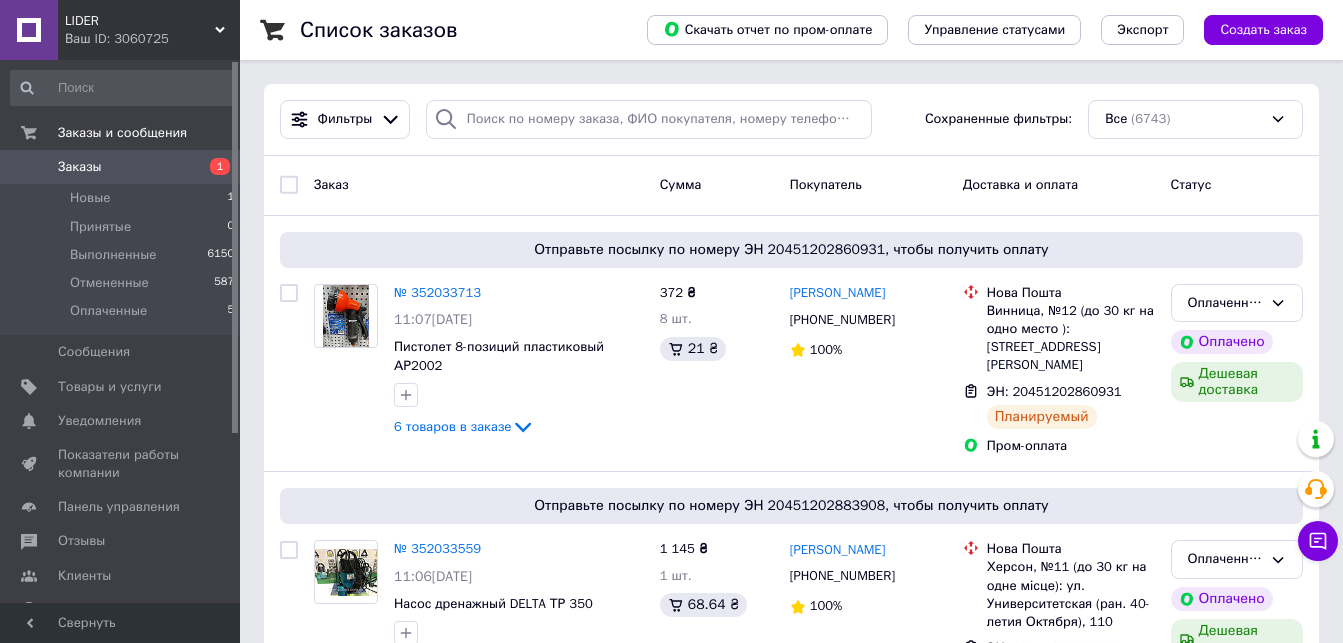 click on "Список заказов   Скачать отчет по пром-оплате Управление статусами Экспорт Создать заказ Фильтры Сохраненные фильтры: Все (6743) Заказ Сумма Покупатель Доставка и оплата Статус Отправьте посылку по номеру ЭН 20451202860931, чтобы получить оплату № 352033713 11:07, 10.07.2025 Пистолет 8-позиций пластиковый АР2002 6 товаров в заказе 372 ₴ 8 шт. 21 ₴ Игорь Русавский +380982515099 100% Нова Пошта Винница, №12 (до 30 кг на одно место ): ул. Пирогова, 31 ЭН: 20451202860931 Планируемый Пром-оплата Оплаченный Оплачено Дешевая доставка Отправьте посылку по номеру ЭН 20451202883908, чтобы получить оплату № 352033559 1 шт. 1" at bounding box center [791, 2131] 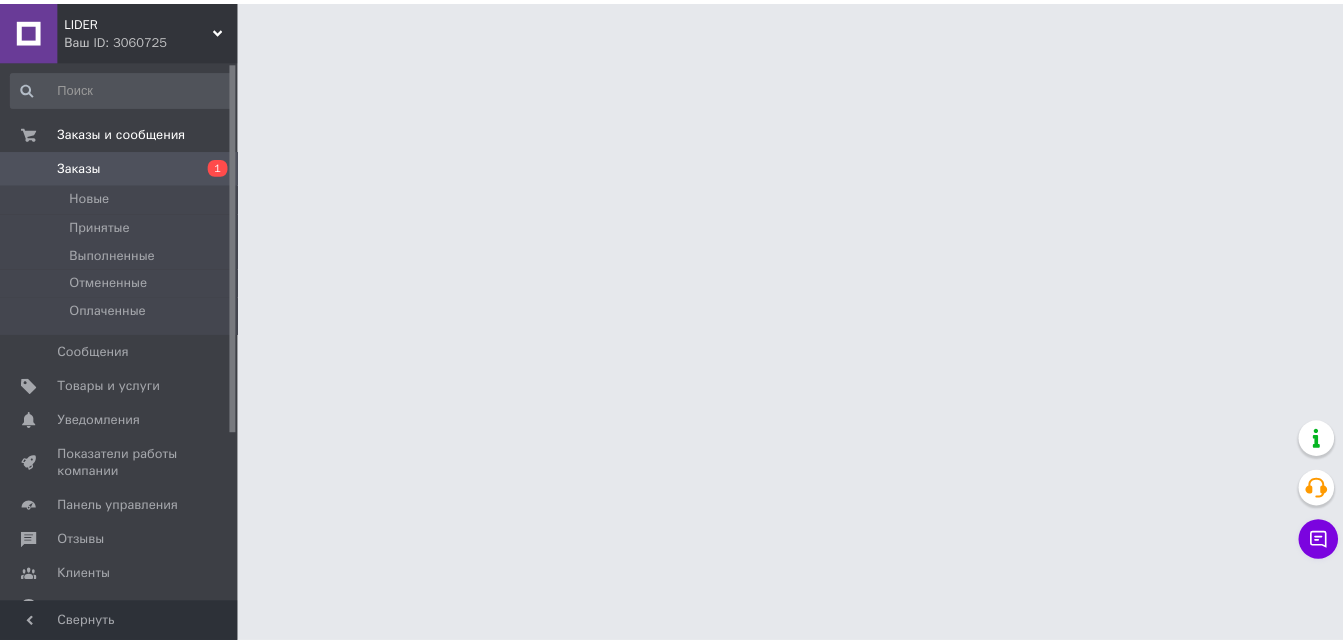 scroll, scrollTop: 0, scrollLeft: 0, axis: both 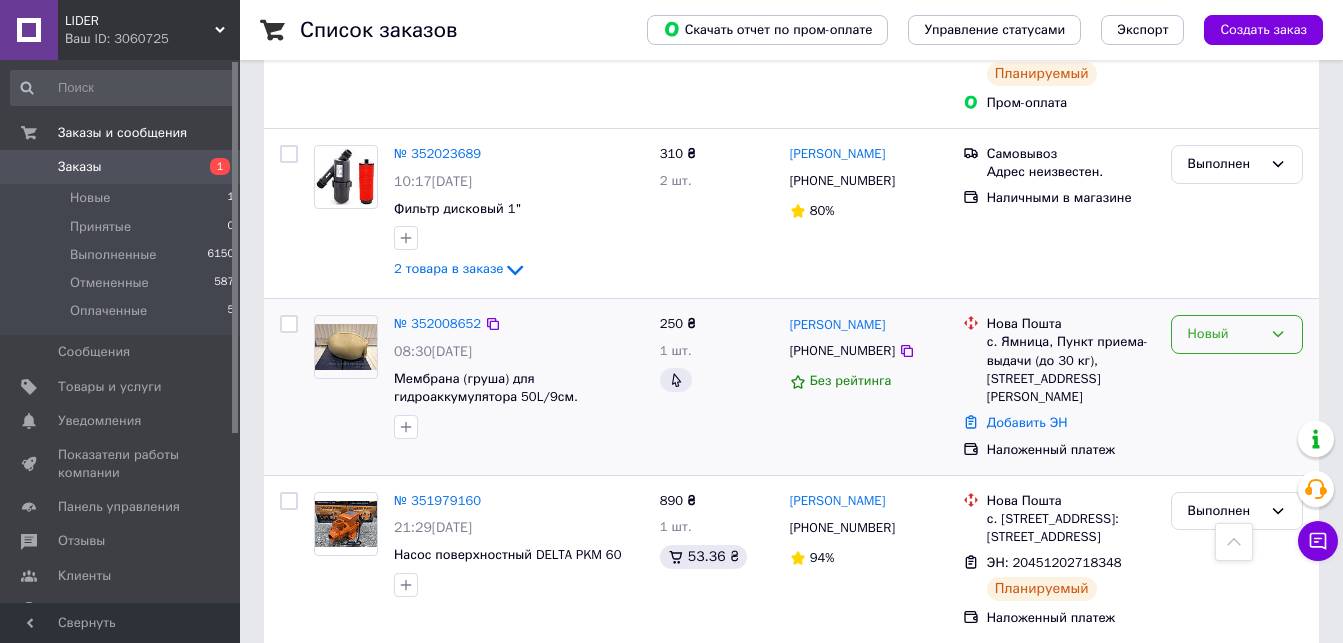 click on "Новый" at bounding box center [1237, 334] 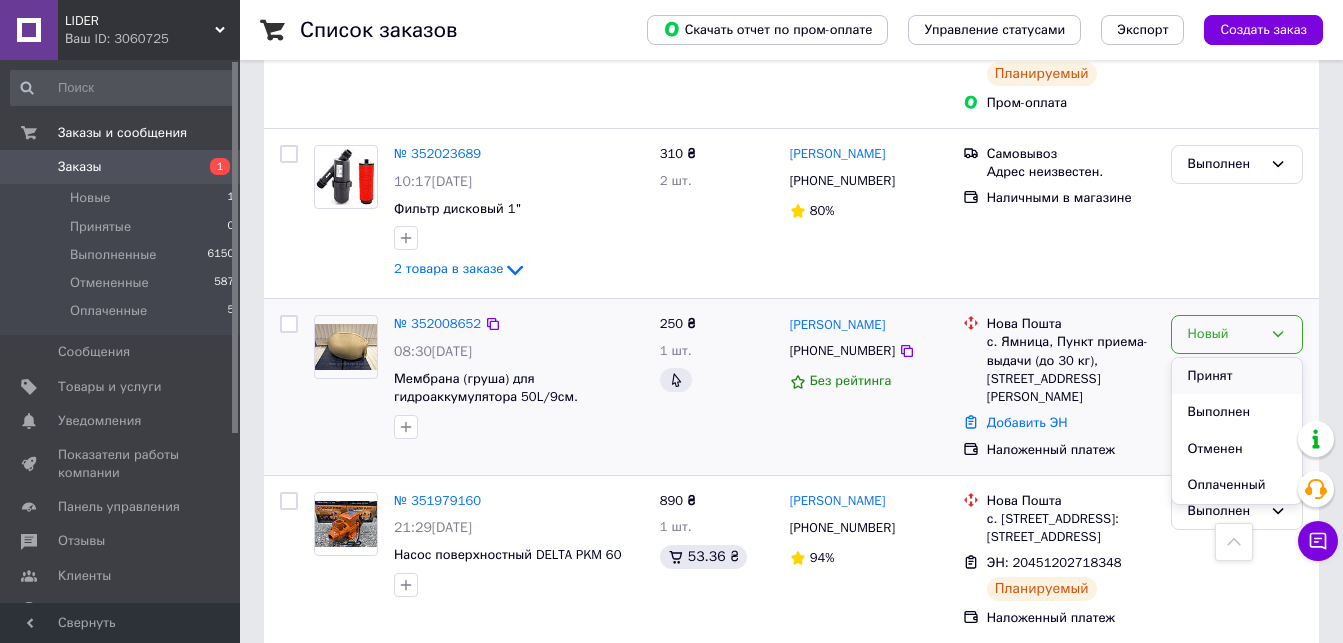 click on "Принят" at bounding box center [1237, 376] 